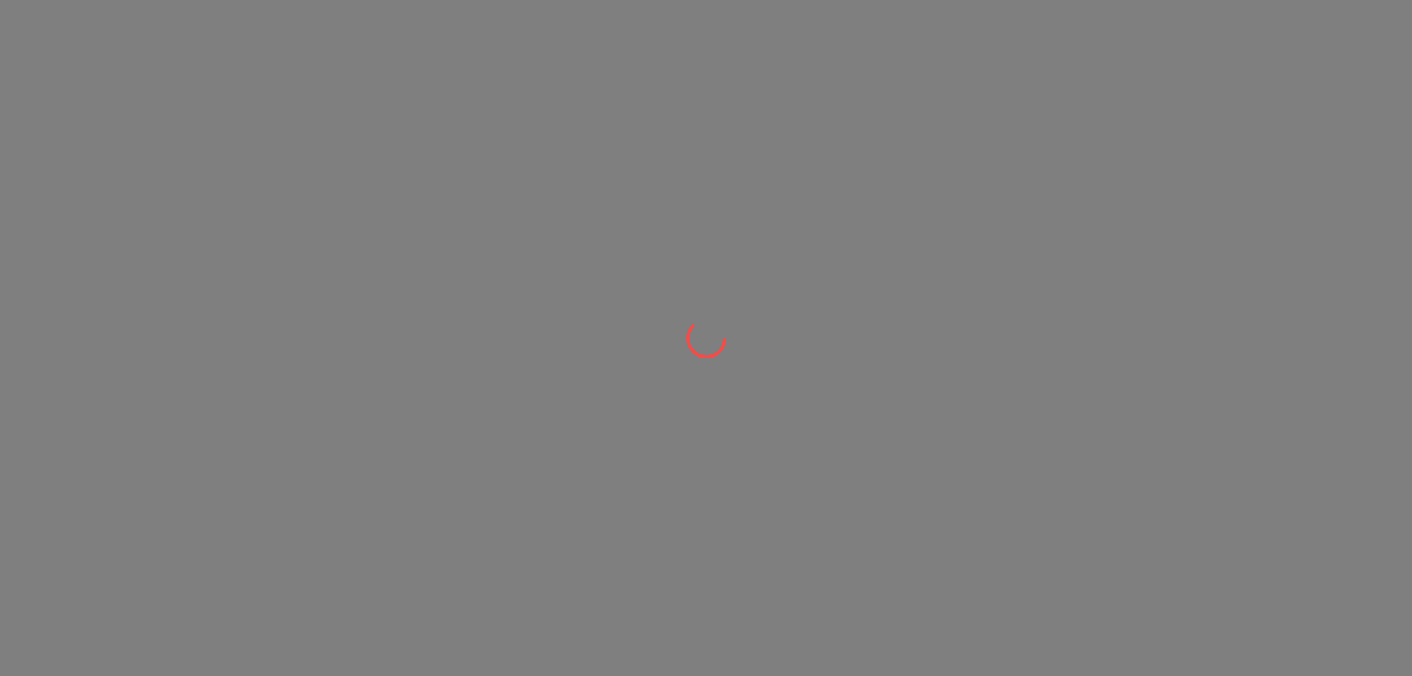 scroll, scrollTop: 0, scrollLeft: 0, axis: both 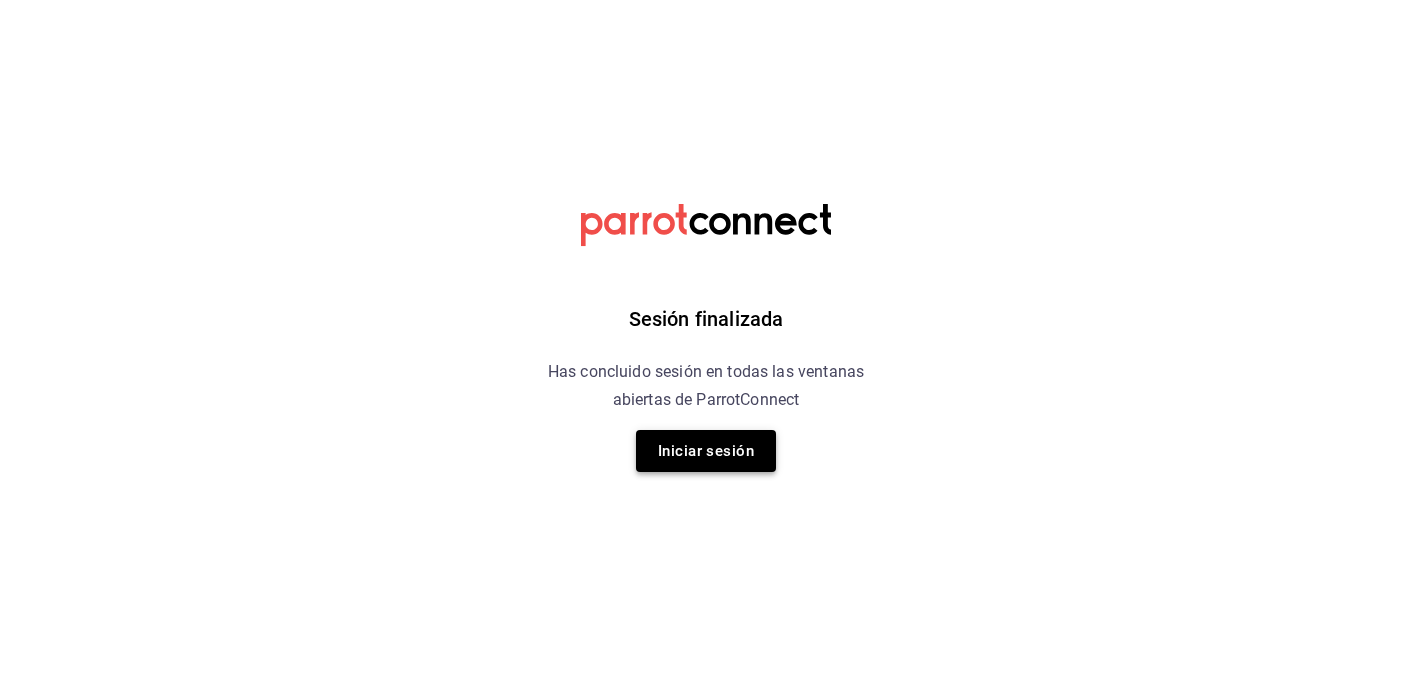 click on "Iniciar sesión" at bounding box center (706, 451) 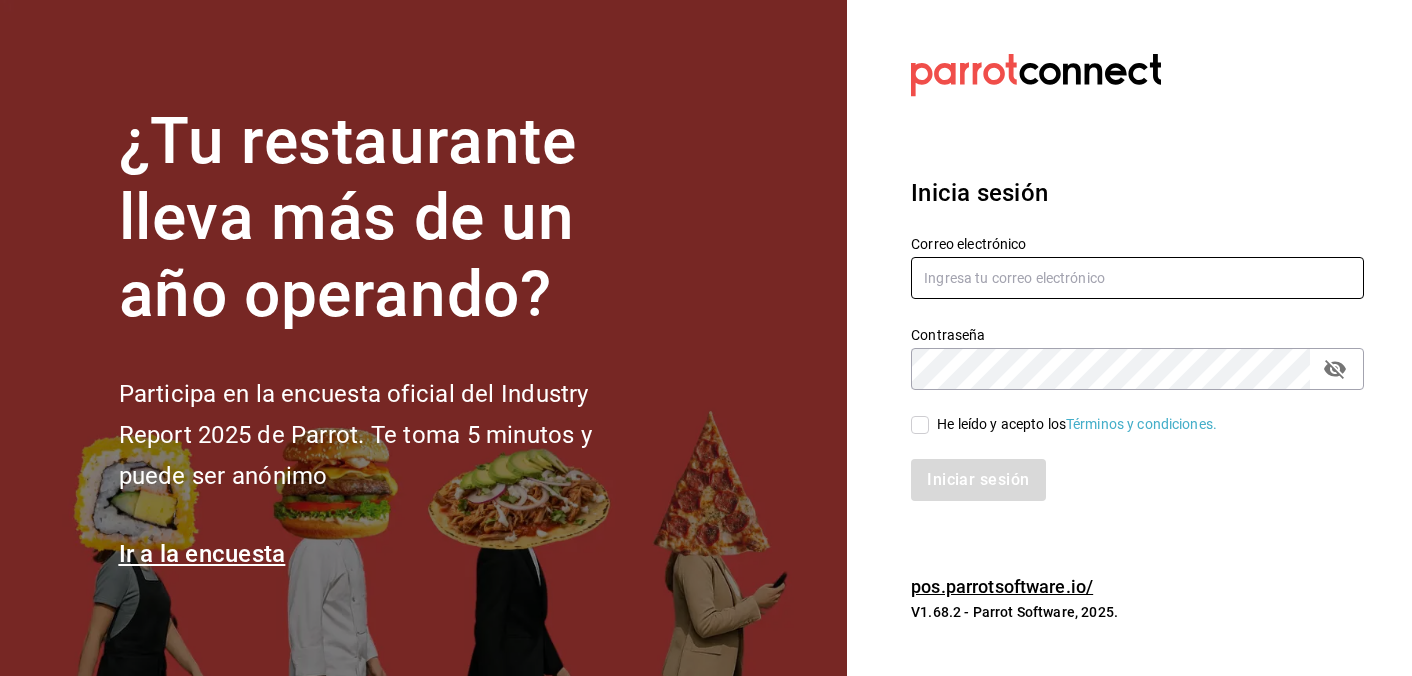 type on "[EMAIL]" 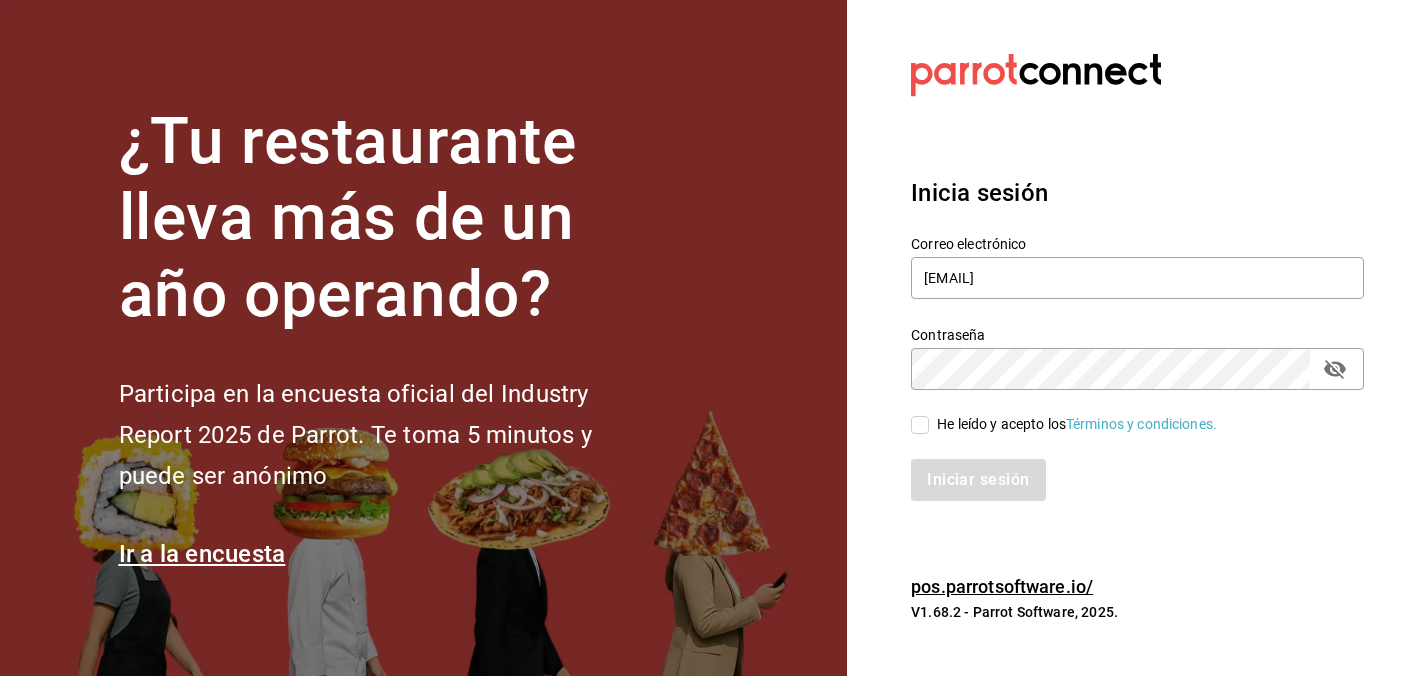 click on "He leído y acepto los  Términos y condiciones." at bounding box center [920, 425] 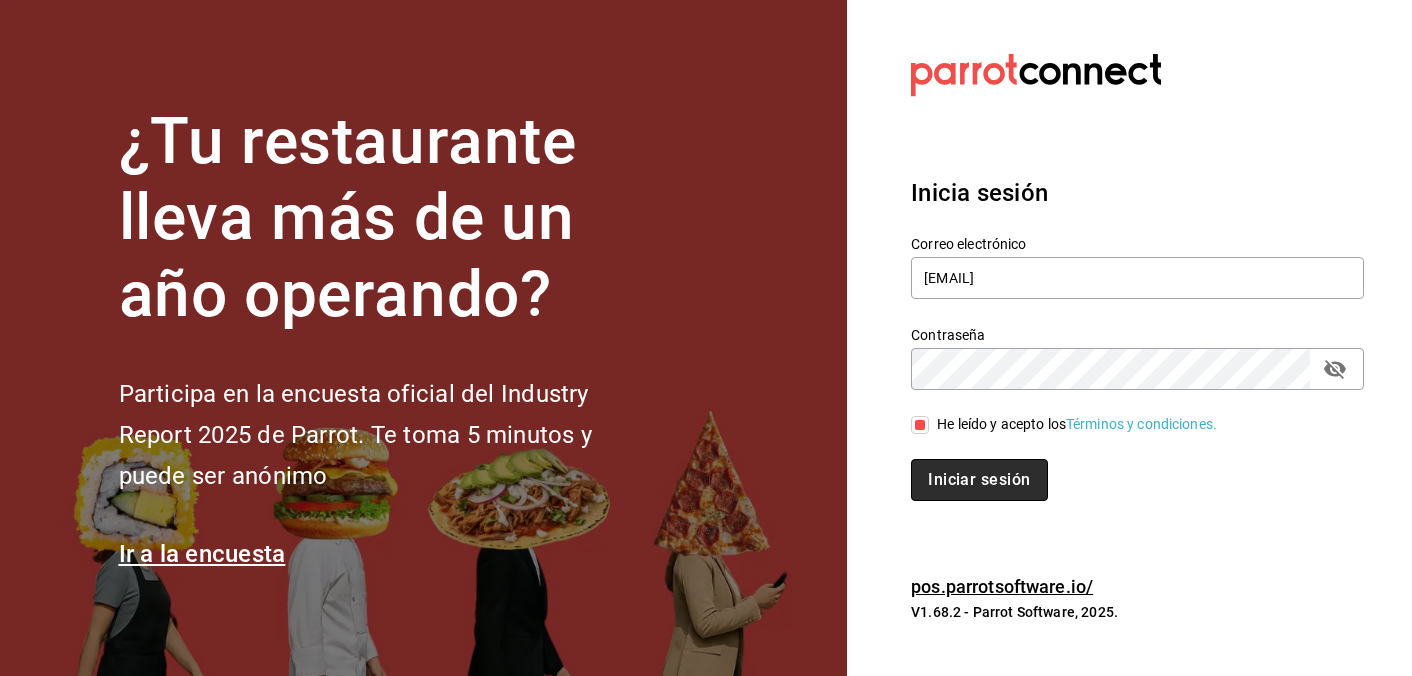 click on "Iniciar sesión" at bounding box center (979, 480) 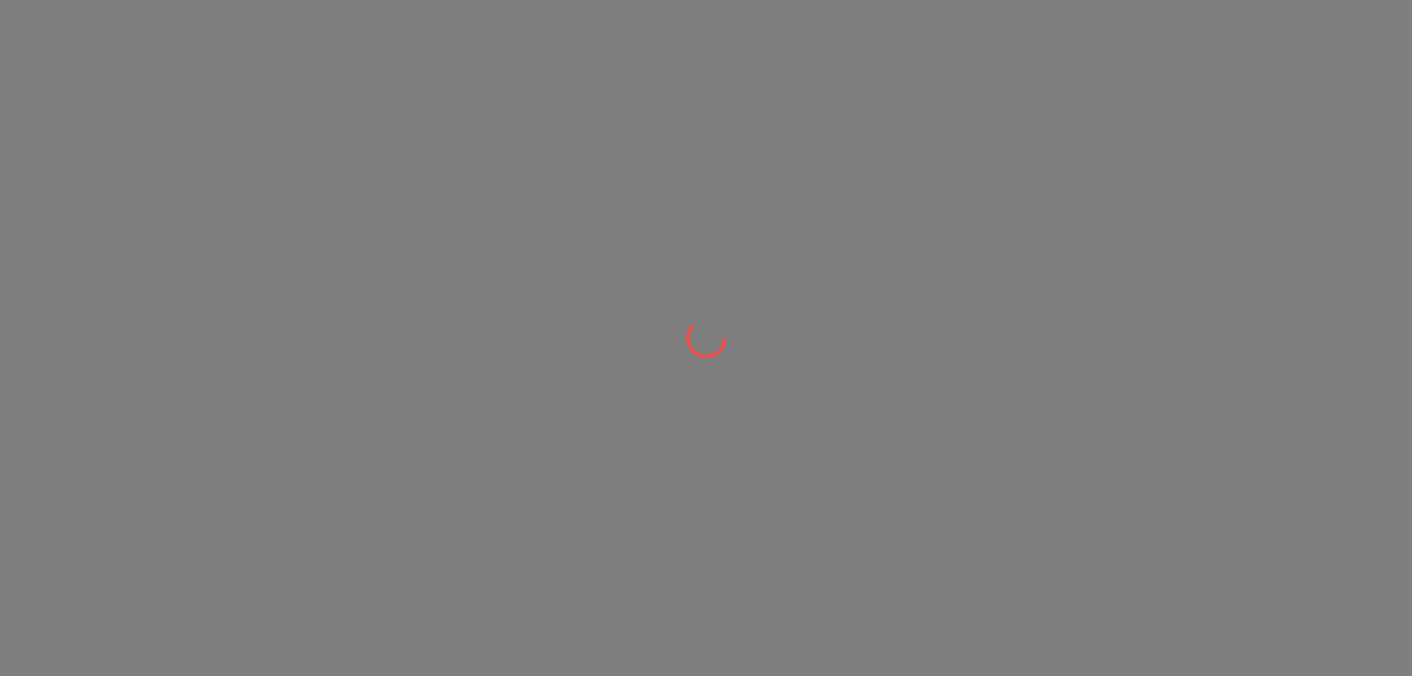 scroll, scrollTop: 0, scrollLeft: 0, axis: both 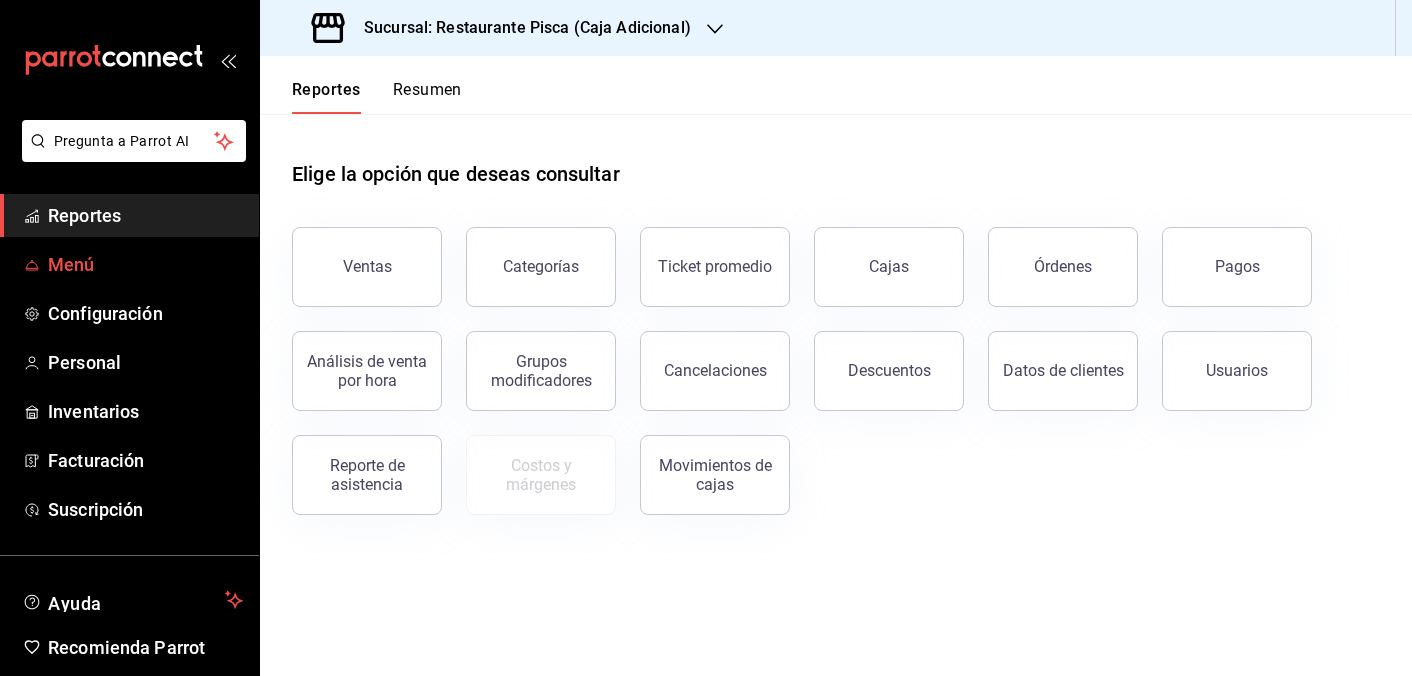 click on "Menú" at bounding box center (145, 264) 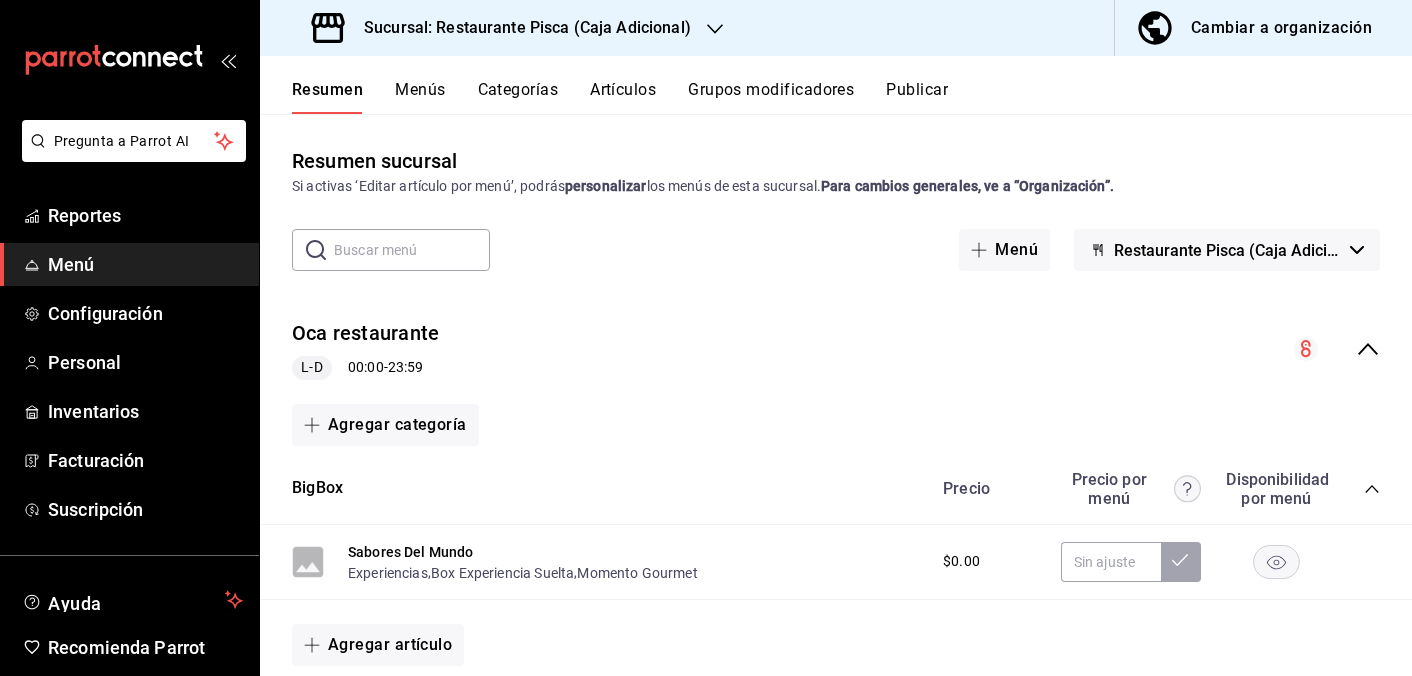 click on "Artículos" at bounding box center (623, 97) 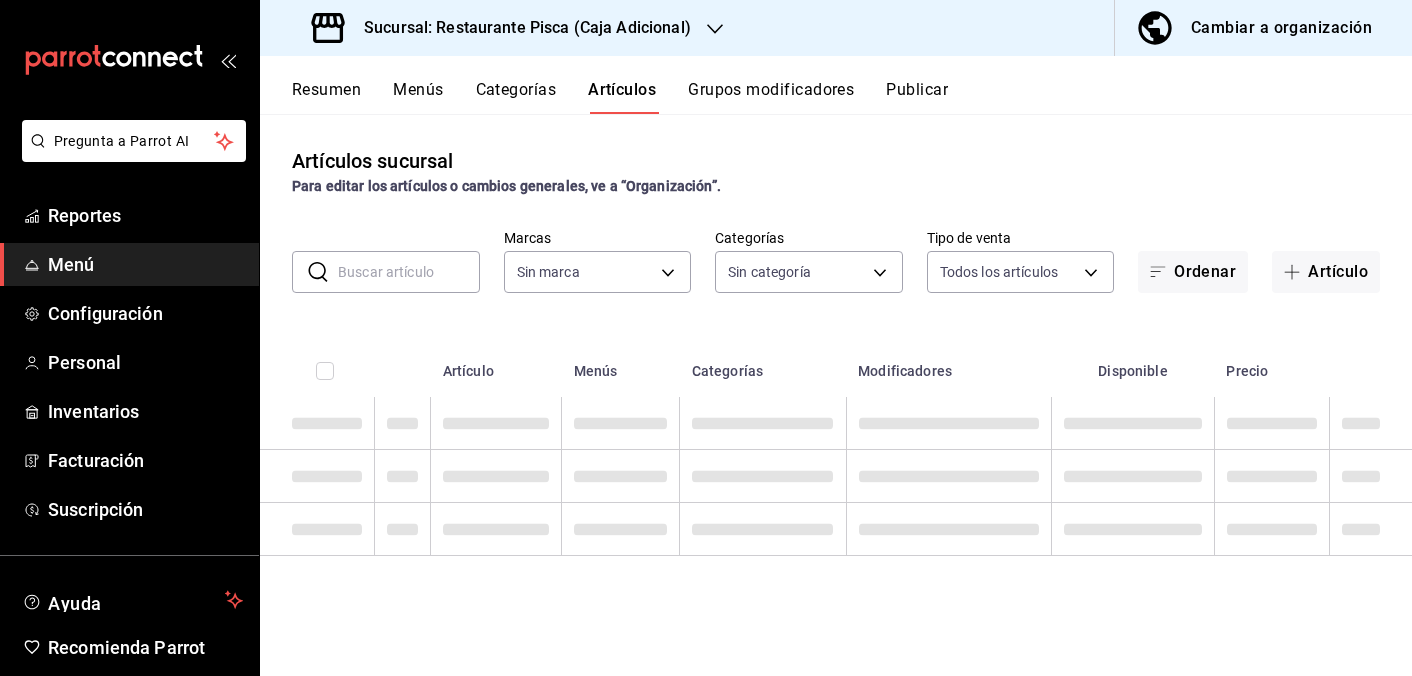 type on "1a6aef69-98d3-450b-be29-24a743f43210" 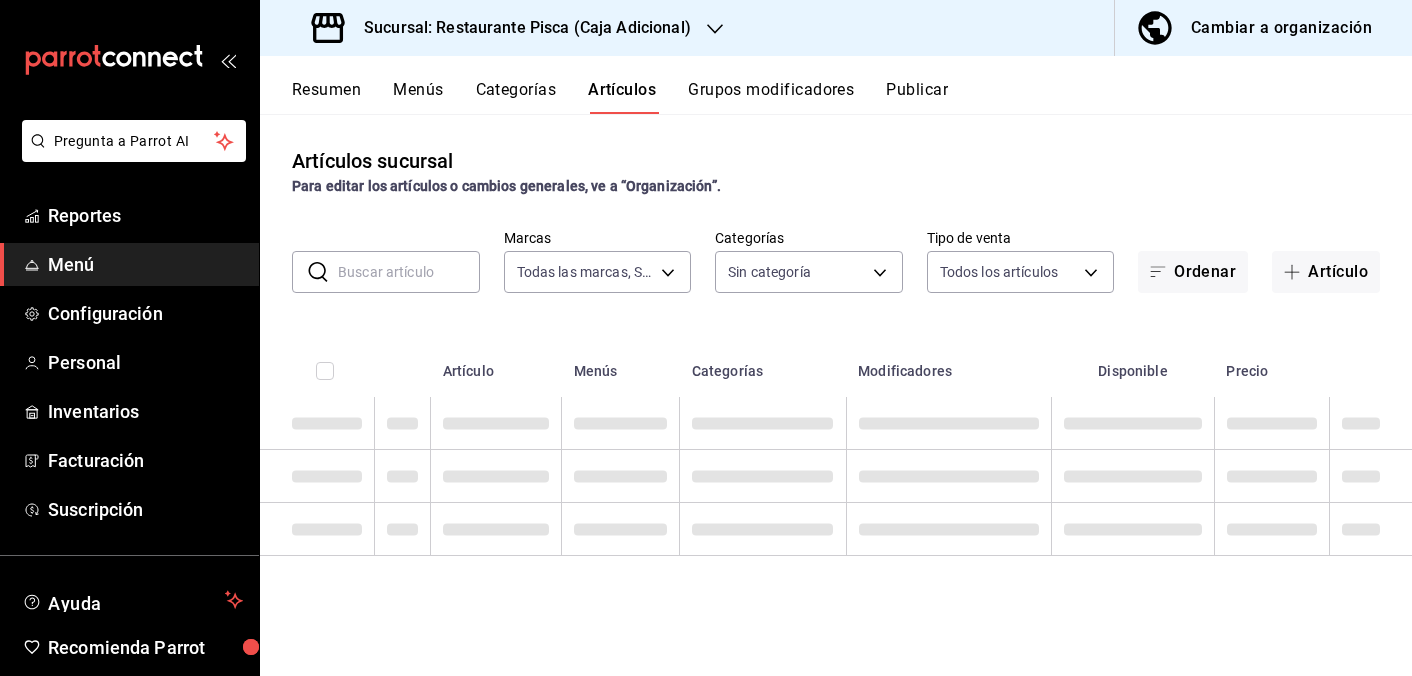 type on "[UUID],[UUID],[UUID],[UUID],[UUID],[UUID],[UUID],[UUID],[UUID],[UUID],[UUID],[UUID],[UUID],[UUID],[UUID]" 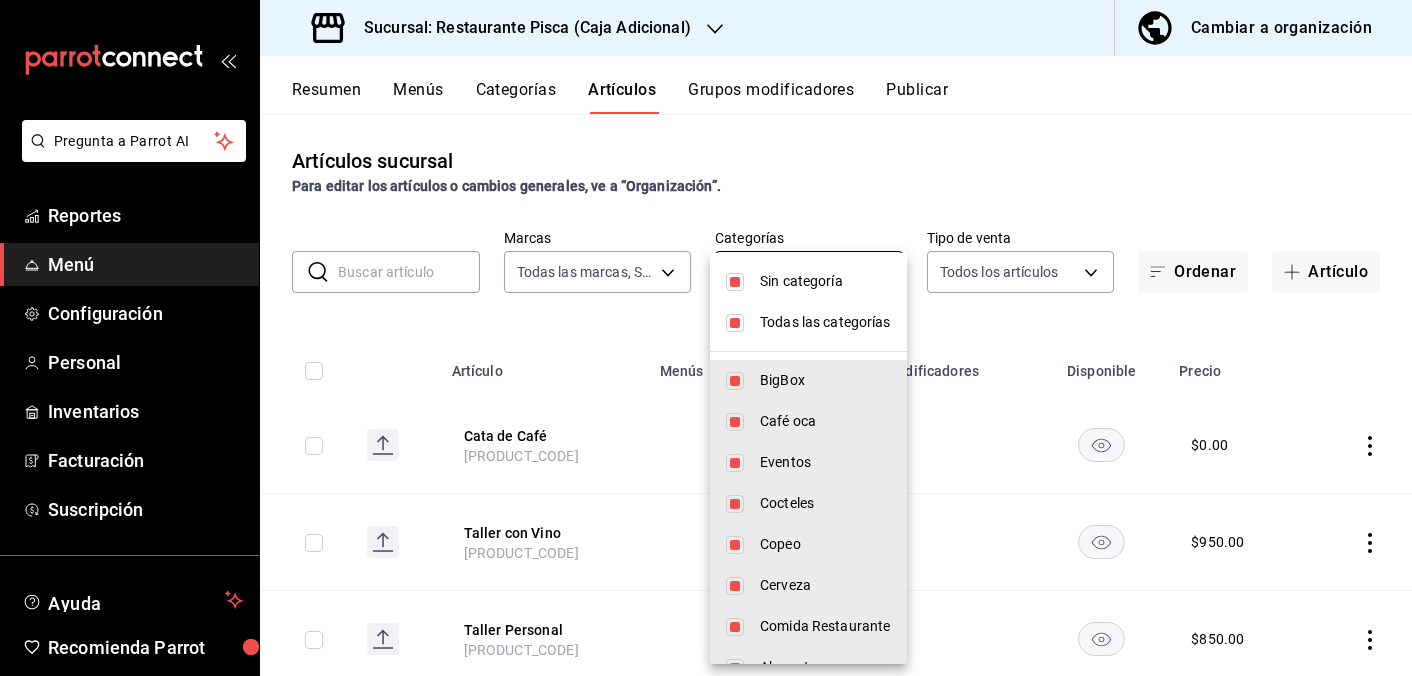 click on "Cata de Café [PRODUCT_CODE] $ 0.00 Taller con Vino [PRODUCT_CODE] $ 950.00 Taller Personal [PRODUCT_CODE] $ 850.00 Taller [PRODUCT_CODE] $ 650.00 Sommos [PRODUCT_CODE] $ 650.00 Copa Vino Tinto [PRODUCT_CODE] $ 0.00 Copa Vino Blanco [PRODUCT_CODE] $ 0.00 Copa Vino Rosado [PRODUCT_CODE] $ 0.00 Pizza Margarita [PRODUCT_CODE] $ 0.00 Garganelli $ $ $" at bounding box center [706, 338] 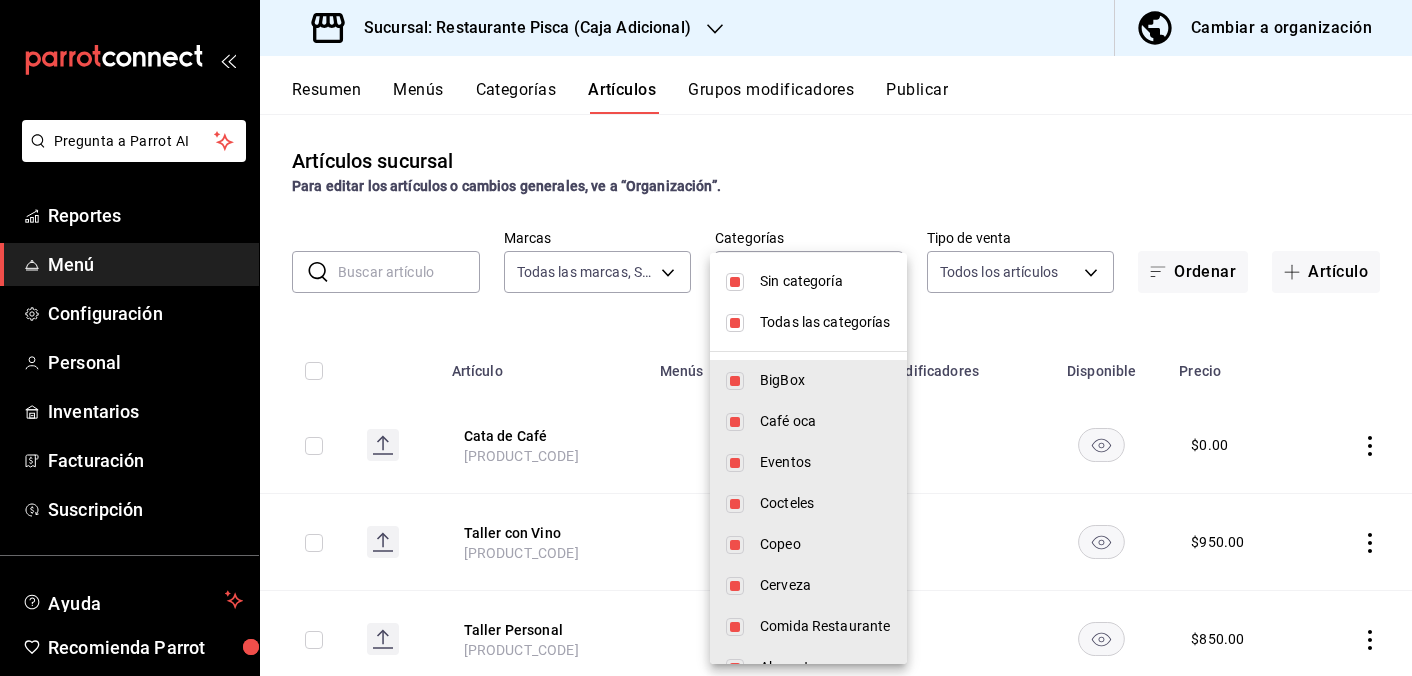 click at bounding box center [706, 338] 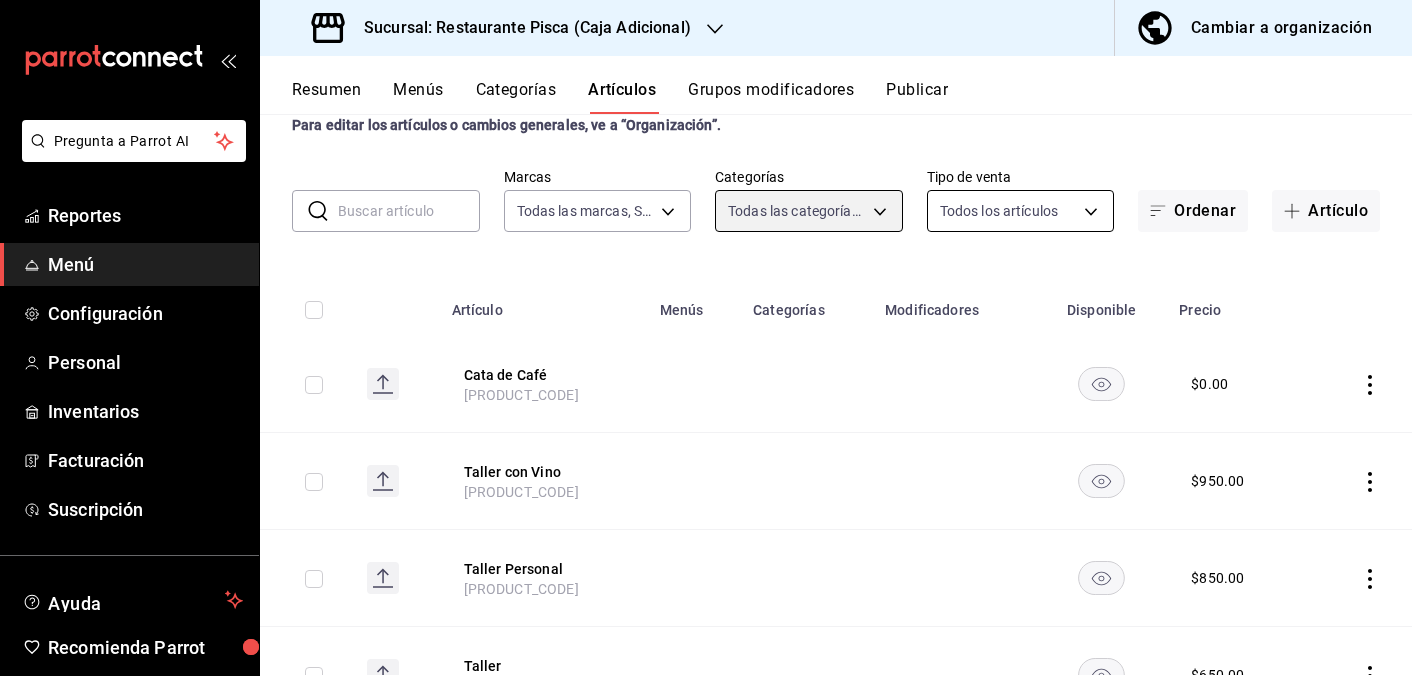 scroll, scrollTop: 67, scrollLeft: 0, axis: vertical 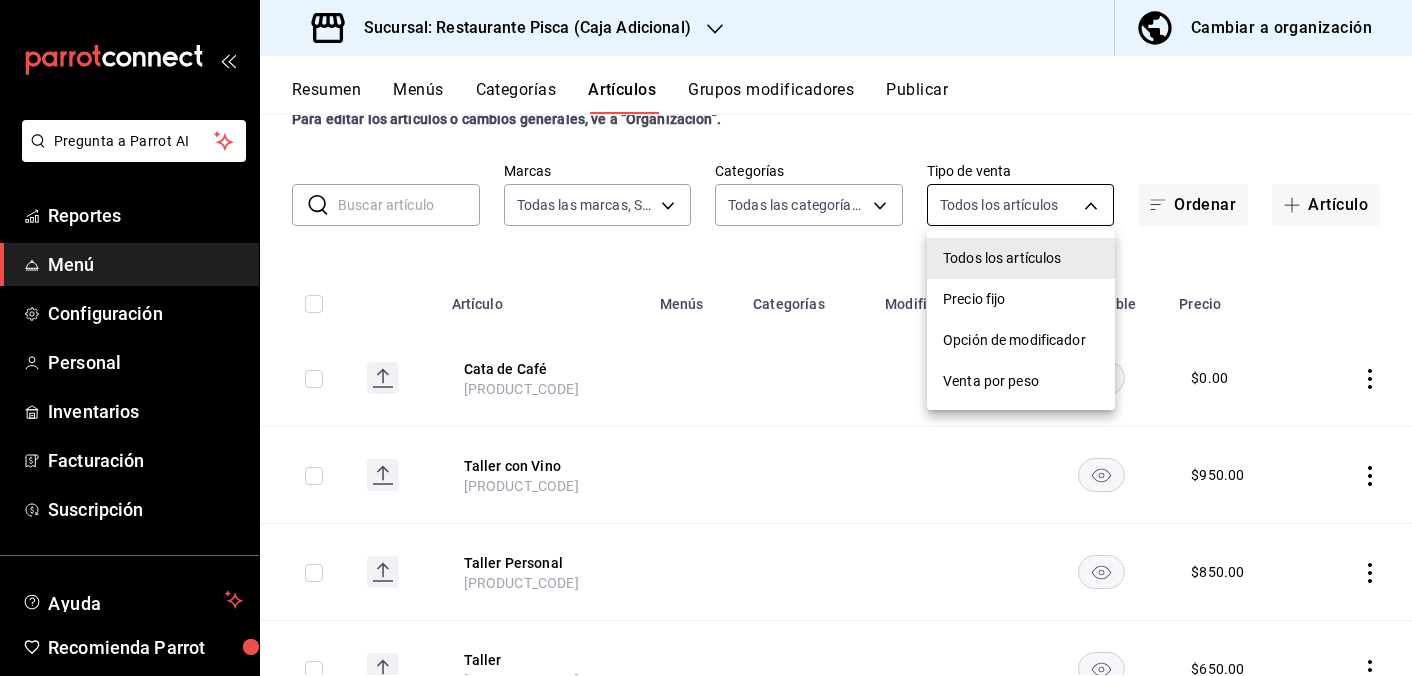 click on "Cata de Café [PRODUCT_CODE] $ 0.00 Taller con Vino [PRODUCT_CODE] $ 950.00 Taller Personal [PRODUCT_CODE] $ 850.00 Taller [PRODUCT_CODE] $ 650.00 Sommos [PRODUCT_CODE] $ 650.00 Copa Vino Tinto [PRODUCT_CODE] $ 0.00 Copa Vino Blanco [PRODUCT_CODE] $ 0.00 Copa Vino Rosado [PRODUCT_CODE] $ 0.00 Pizza Margarita [PRODUCT_CODE] $ 0.00 Garganelli $ $ $" at bounding box center [706, 338] 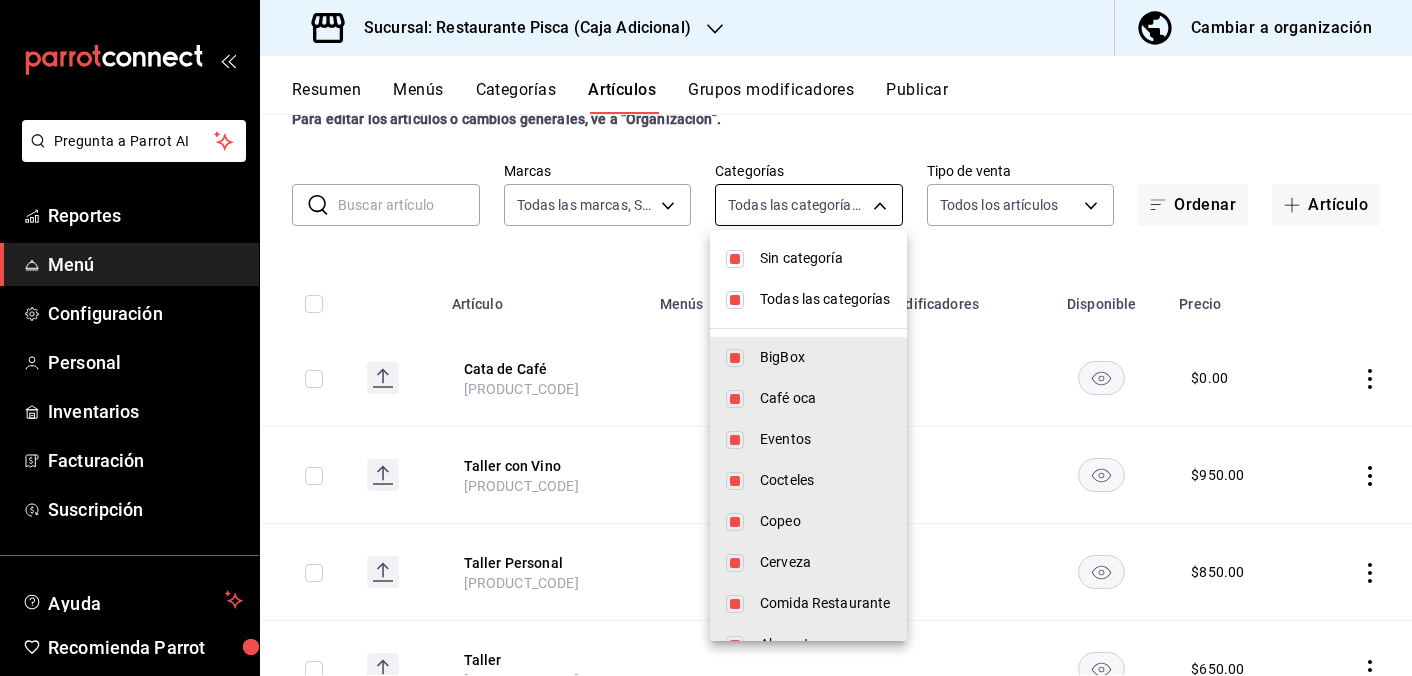 click on "Cata de Café [PRODUCT_CODE] $ 0.00 Taller con Vino [PRODUCT_CODE] $ 950.00 Taller Personal [PRODUCT_CODE] $ 850.00 Taller [PRODUCT_CODE] $ 650.00 Sommos [PRODUCT_CODE] $ 650.00 Copa Vino Tinto [PRODUCT_CODE] $ 0.00 Copa Vino Blanco [PRODUCT_CODE] $ 0.00 Copa Vino Rosado [PRODUCT_CODE] $ 0.00 Pizza Margarita [PRODUCT_CODE] $ 0.00 Garganelli $ $ $" at bounding box center (706, 338) 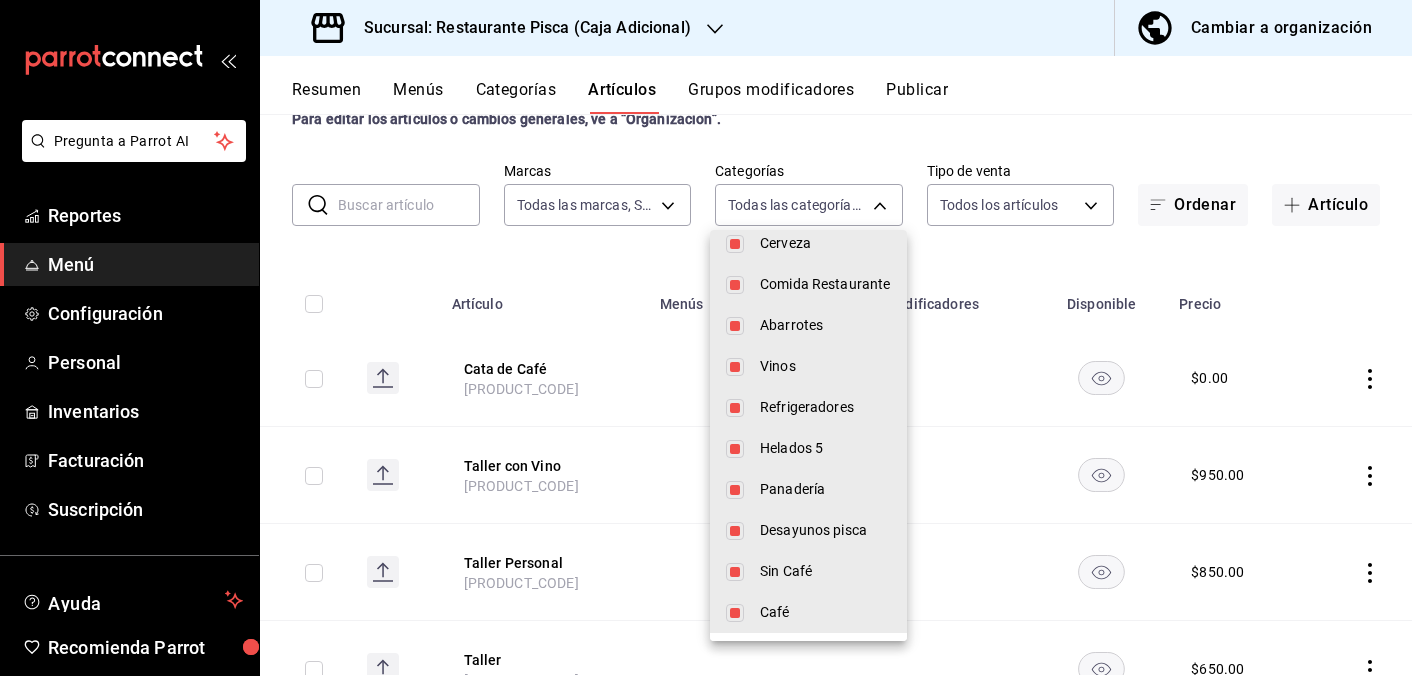 scroll, scrollTop: 0, scrollLeft: 0, axis: both 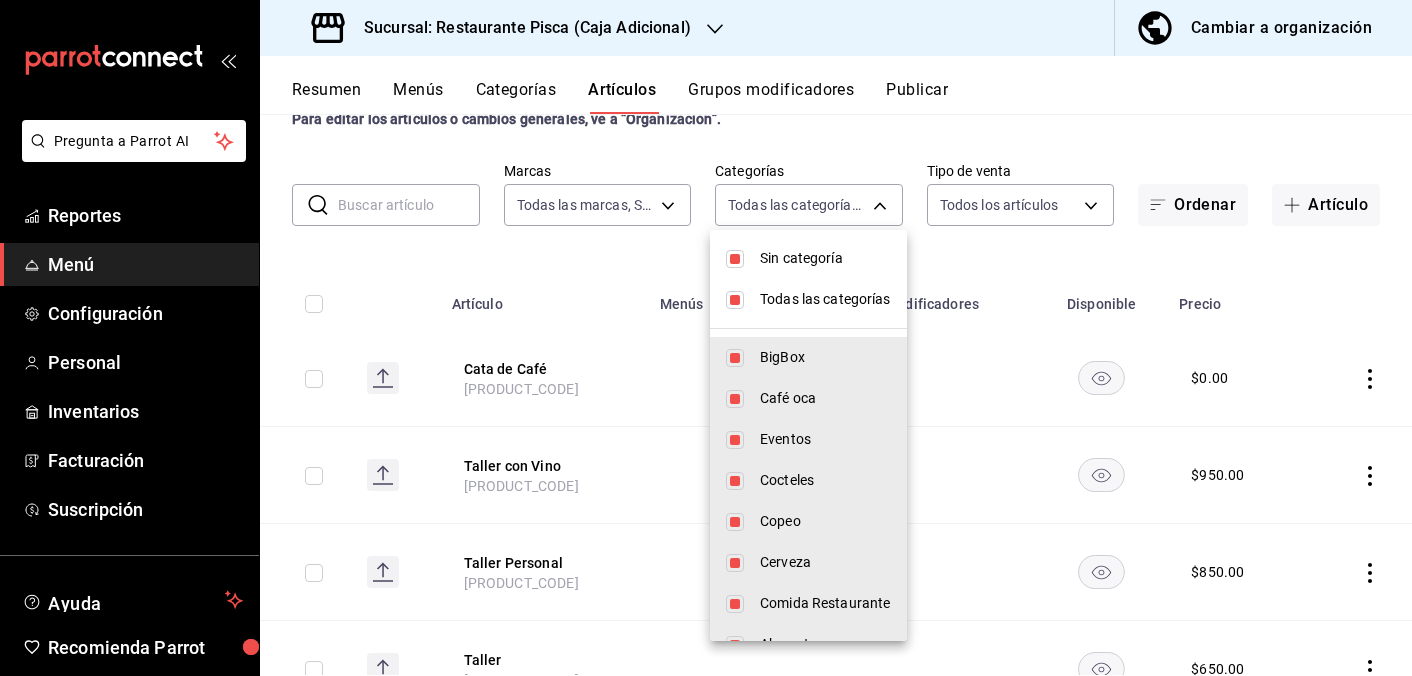 click at bounding box center [706, 338] 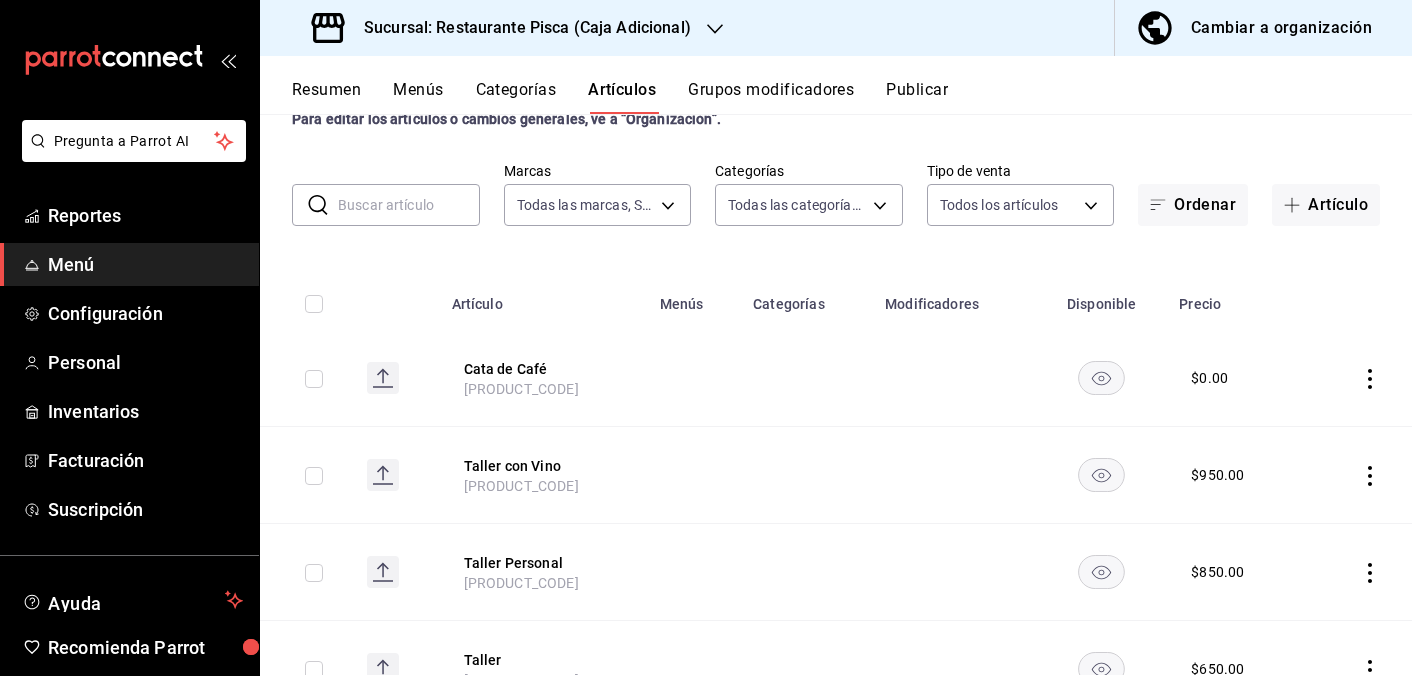 click 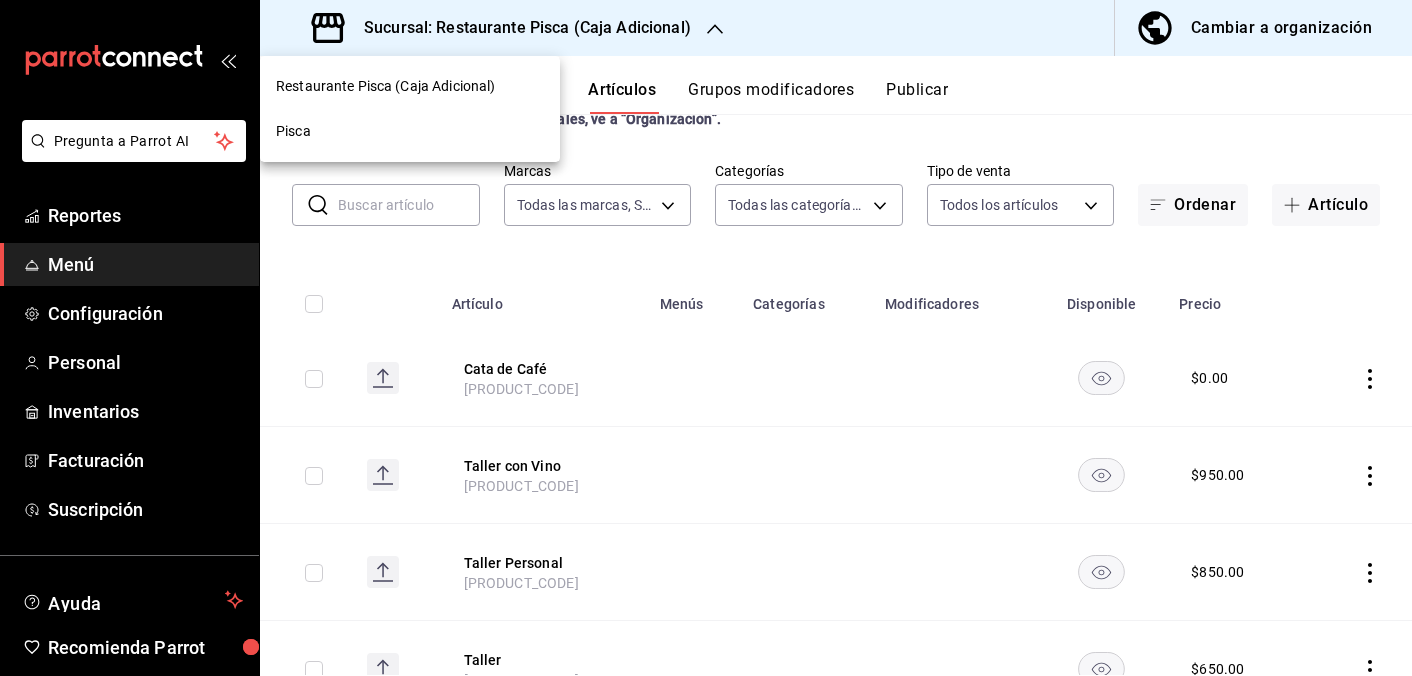 click on "Pisca" at bounding box center [293, 131] 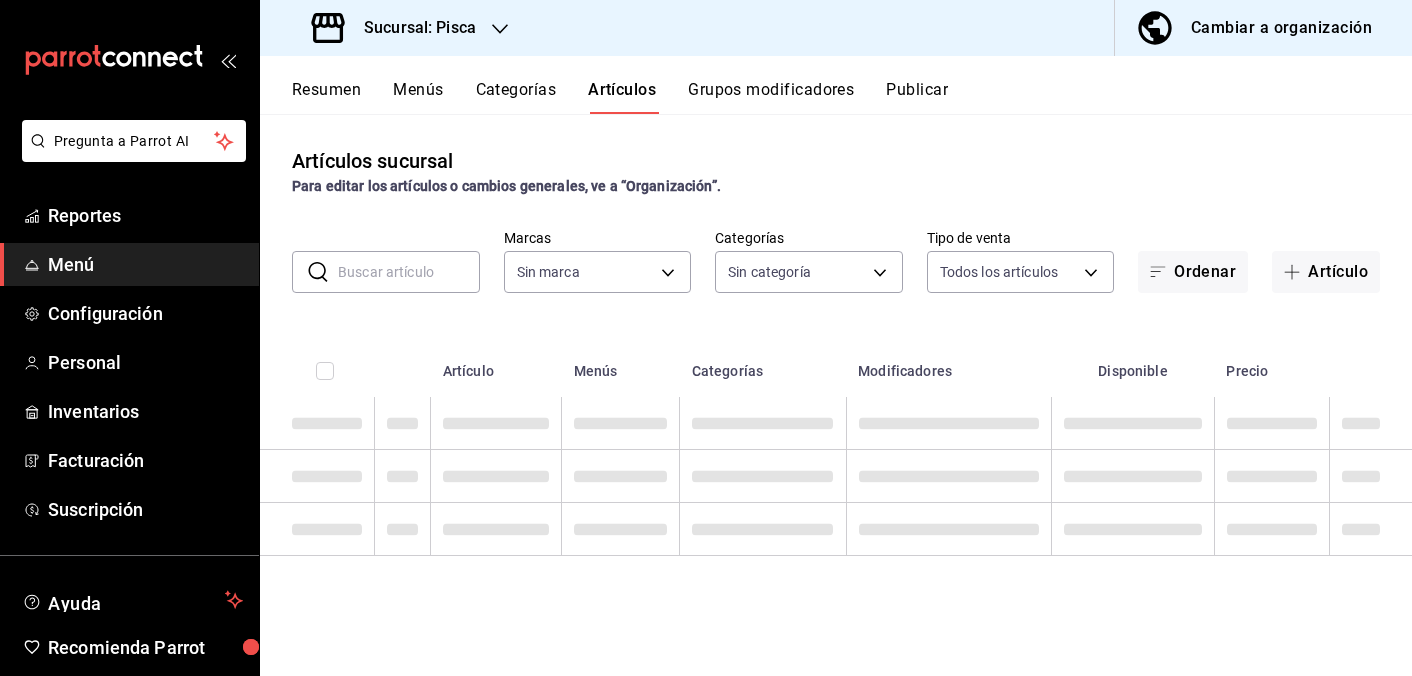 type on "[UUID],[UUID]" 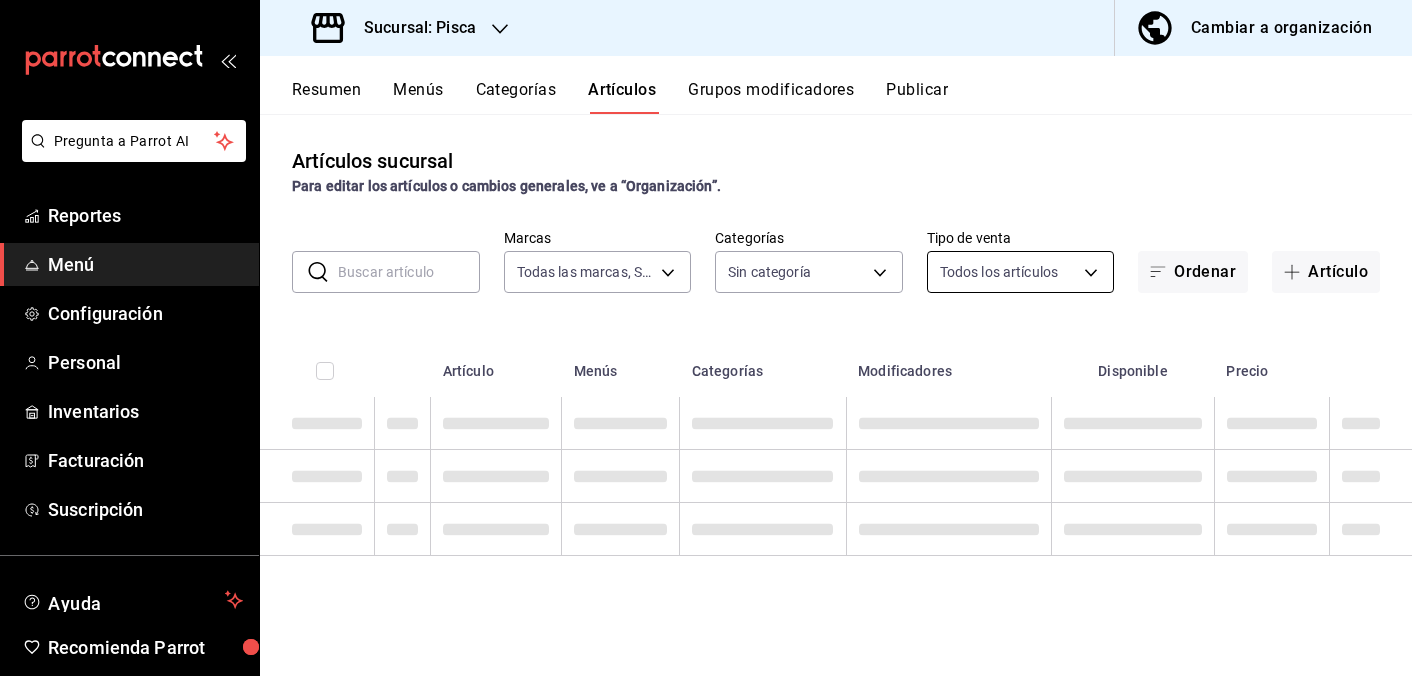 type on "f547cb4a-b93c-4195-b824-038b45f390e8,5cdc5738-4be2-4f6e-aec6-8c4831d5e22e,a1583655-0eb8-44de-9450-79f7c3c58ff5,f37ec702-030f-42eb-803b-b26cc26782d9,82e69a5b-dc7e-4c03-91e2-08104f87307a,e4206b63-e670-4248-80a8-a0b598e5ef65,ea43a96d-518c-4444-bd9a-4b7dda9256f2,20700eaf-54d6-4461-8c27-ee4620bd0fdd,ad0981c5-9076-4c67-a0b0-93004738aa1a,6686f251-e9f9-4bc2-8b0b-031cdc53a2ab,3bdaf8b1-9d90-4e36-b6e9-93f0f3b0da1d,264dbc41-4fc6-4dbc-9c91-ee93ea769749,2e004ecd-0e99-4f20-a2e6-b893d6da9dab,234bba02-db58-4baf-bcb8-f13c8dbadb70,d77e6dfd-3e6a-4fce-8557-3b0b4ec92802,f533f356-240c-4660-bbb2-f889b26e18e5,6e4b3d83-6b52-406f-9409-df91387c9fa5,a5846b03-10e9-426a-a99c-33ead760aaac,944b51b5-7890-4720-badb-7f2078f3ca4c,38546741-df14-4acc-8061-1de29b856033,f5ce202e-a79c-4399-a389-7cc4a2b64cb6,516621b2-7897-4d99-a14d-22fd2cb22b4f,a1d86cac-767c-46a7-99e8-881cf2ccb953,69409af0-ffdd-4c0f-a66e-0d0dc29f7e4e,6102f021-5435-434c-8d4e-fac104f8ec72,ba3e8cea-1dbc-4dfc-b3ce-1e4c926aeb1b,3d6f0c64-7a19-42f4-a608-331da744826e,0f5e904f-e6d7-4b43-916..." 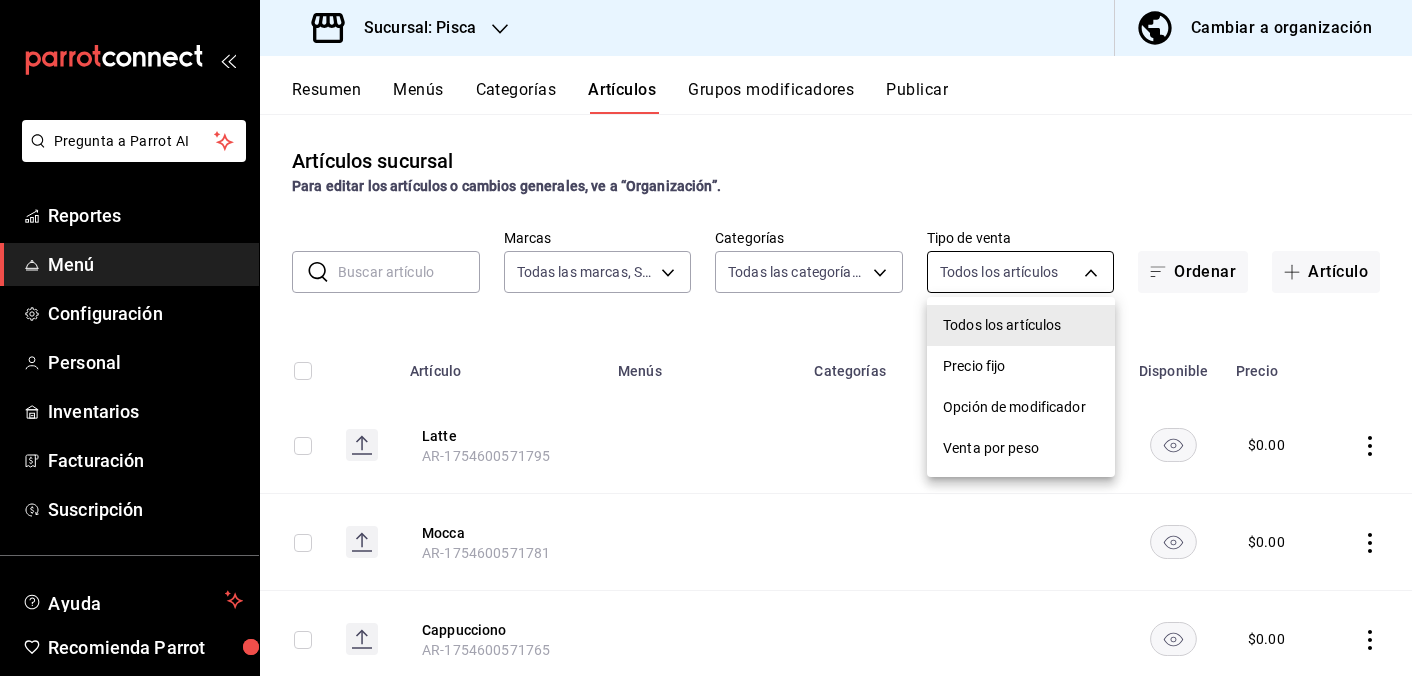 click on "Latte oca $ 0.00 Mocca oca $ 0.00 Cappucciono oca $ 0.00 Flat White oca $ 0.00 Pancakes Nutella O Frutos $ 0.00 Enchiladas de Picaña $ 0.00 Huevos Campesinos $ 0.00 Huevos Benedictinos $ 0.00 Tosta de agucate $ 0.00 $ $" at bounding box center (706, 338) 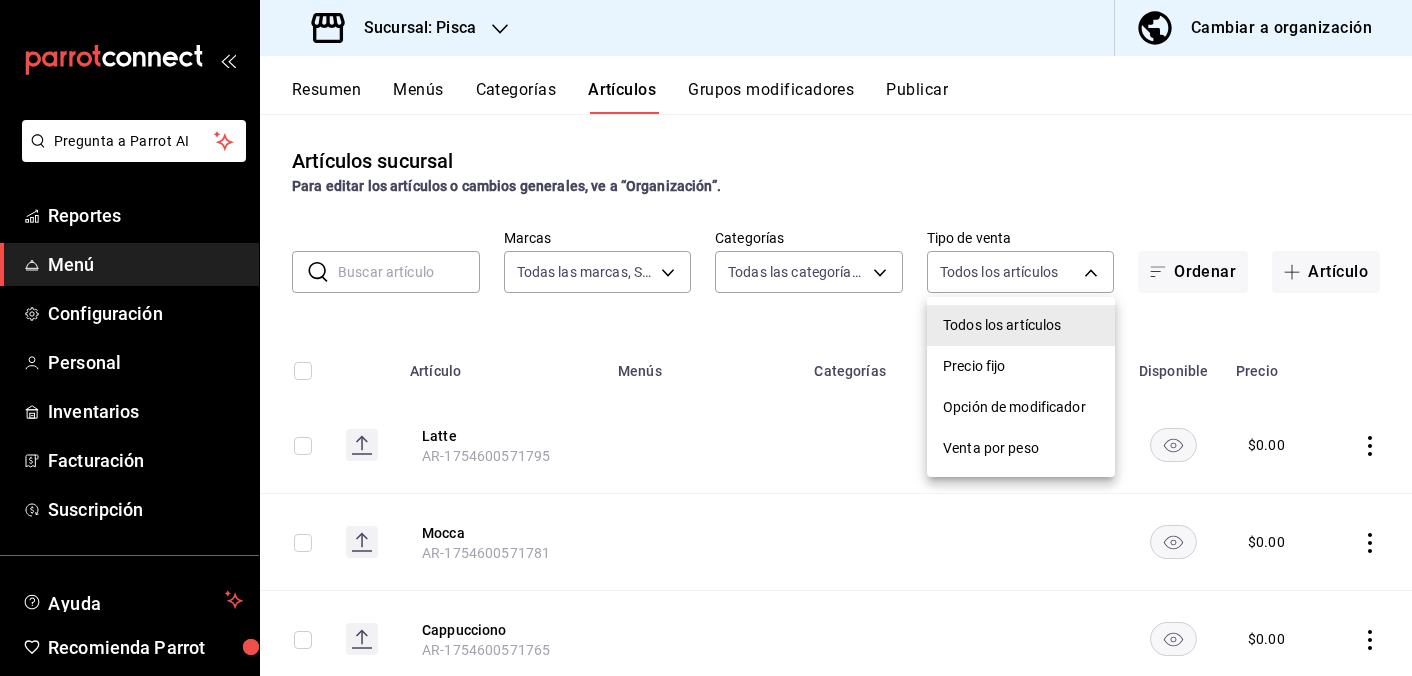 click at bounding box center [706, 338] 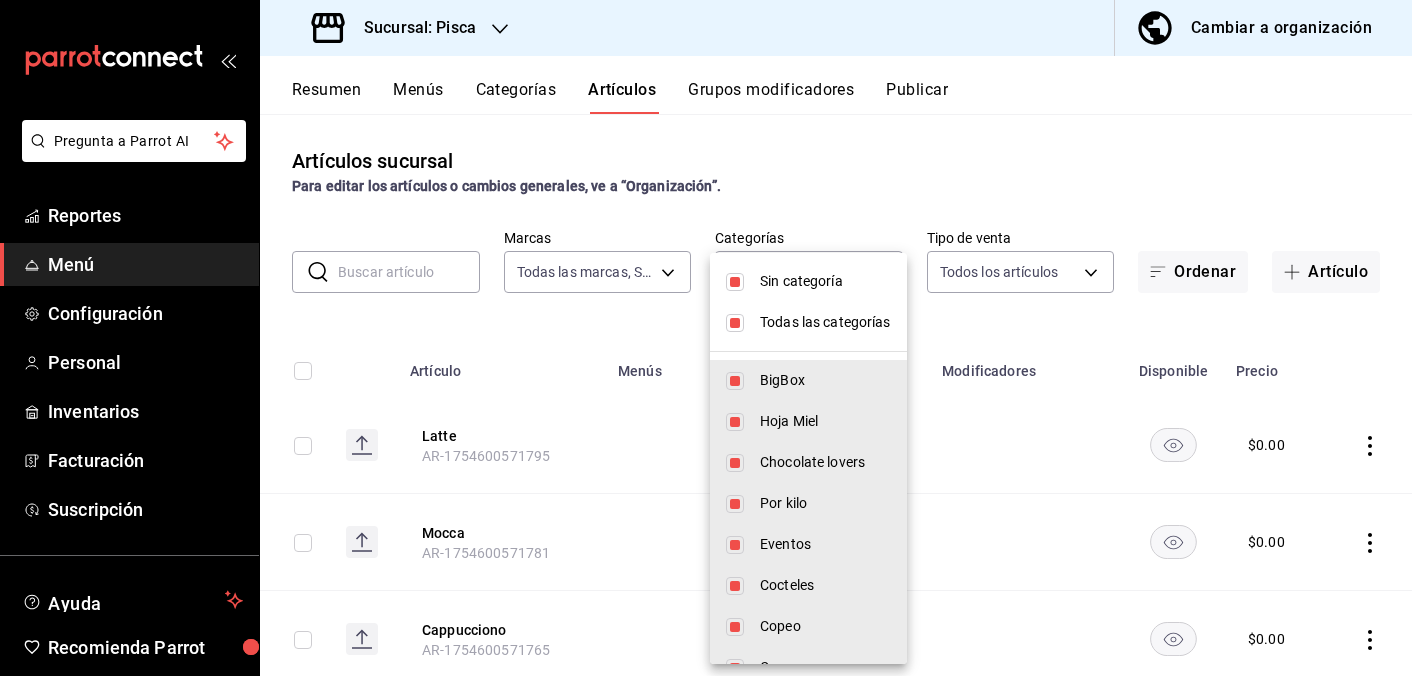click on "Latte oca $ 0.00 Mocca oca $ 0.00 Cappucciono oca $ 0.00 Flat White oca $ 0.00 Pancakes Nutella O Frutos $ 0.00 Enchiladas de Picaña $ 0.00 Huevos Campesinos $ 0.00 Huevos Benedictinos $ 0.00 Tosta de agucate $ 0.00 $ $" at bounding box center (706, 338) 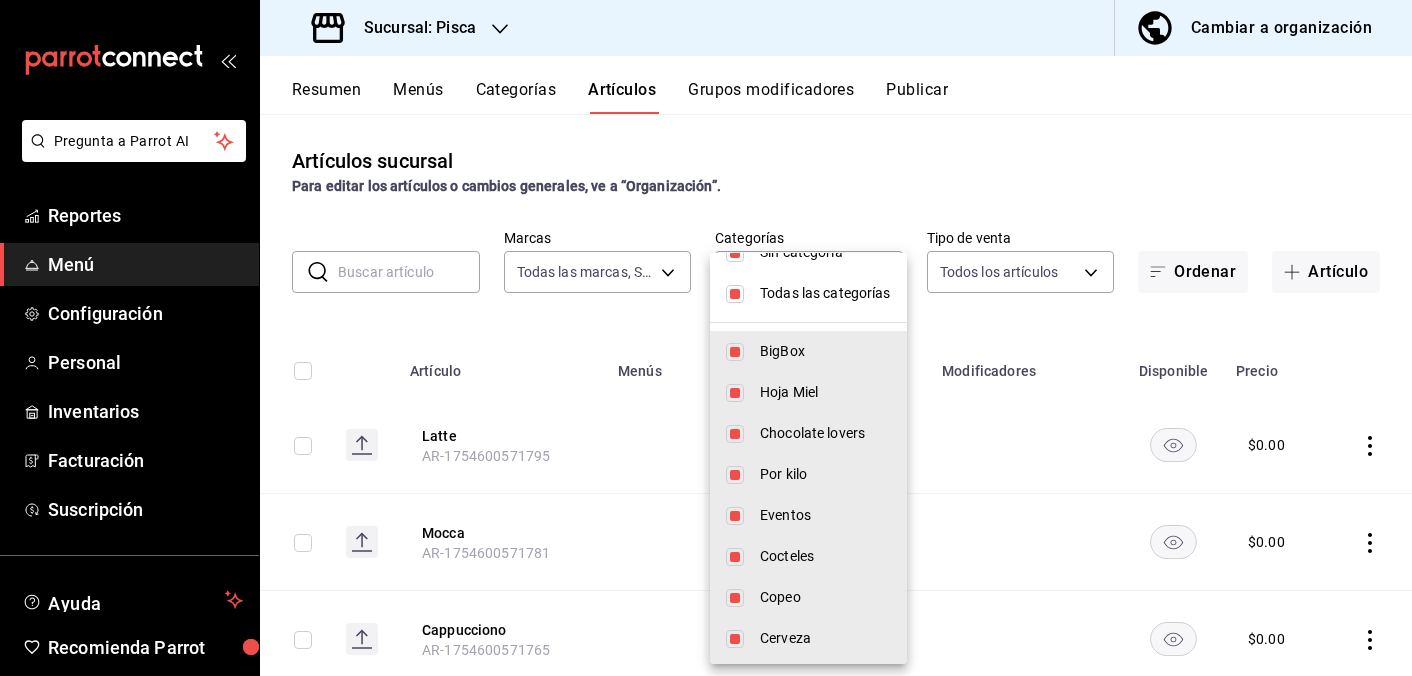 scroll, scrollTop: 0, scrollLeft: 0, axis: both 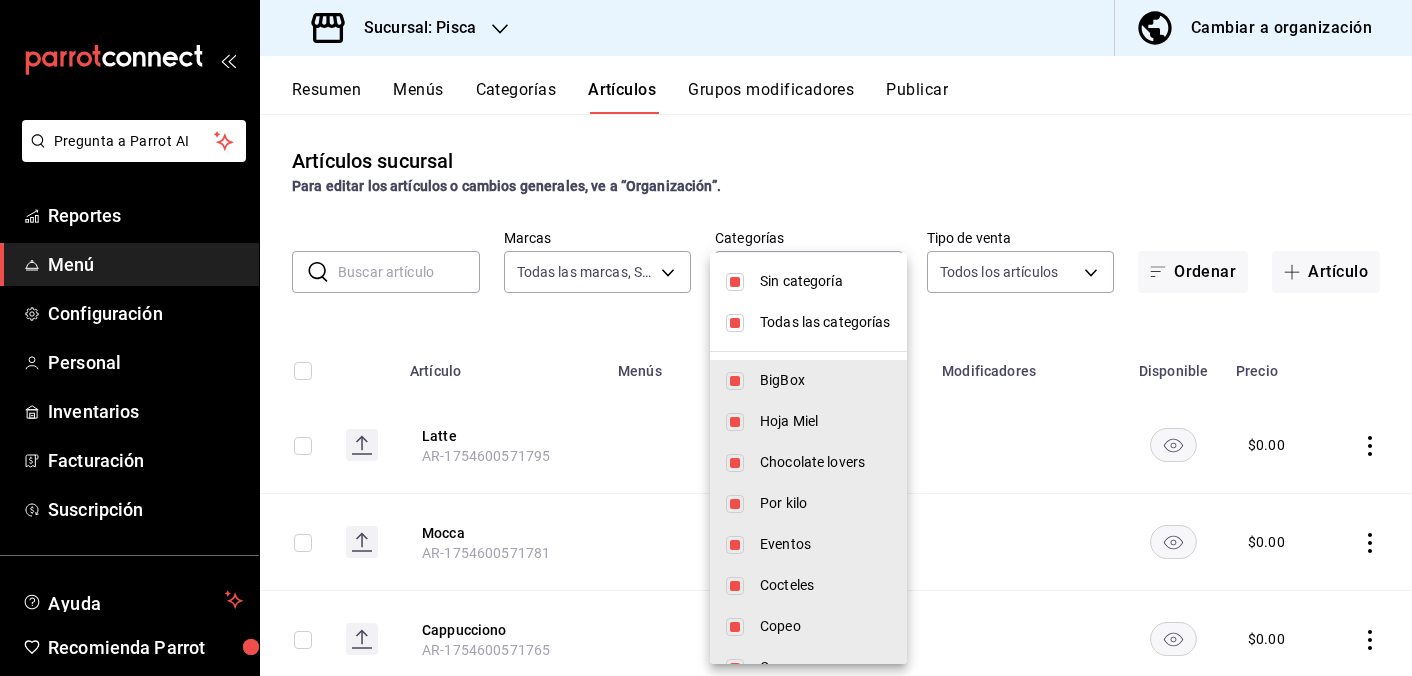 click on "Todas las categorías" at bounding box center (825, 322) 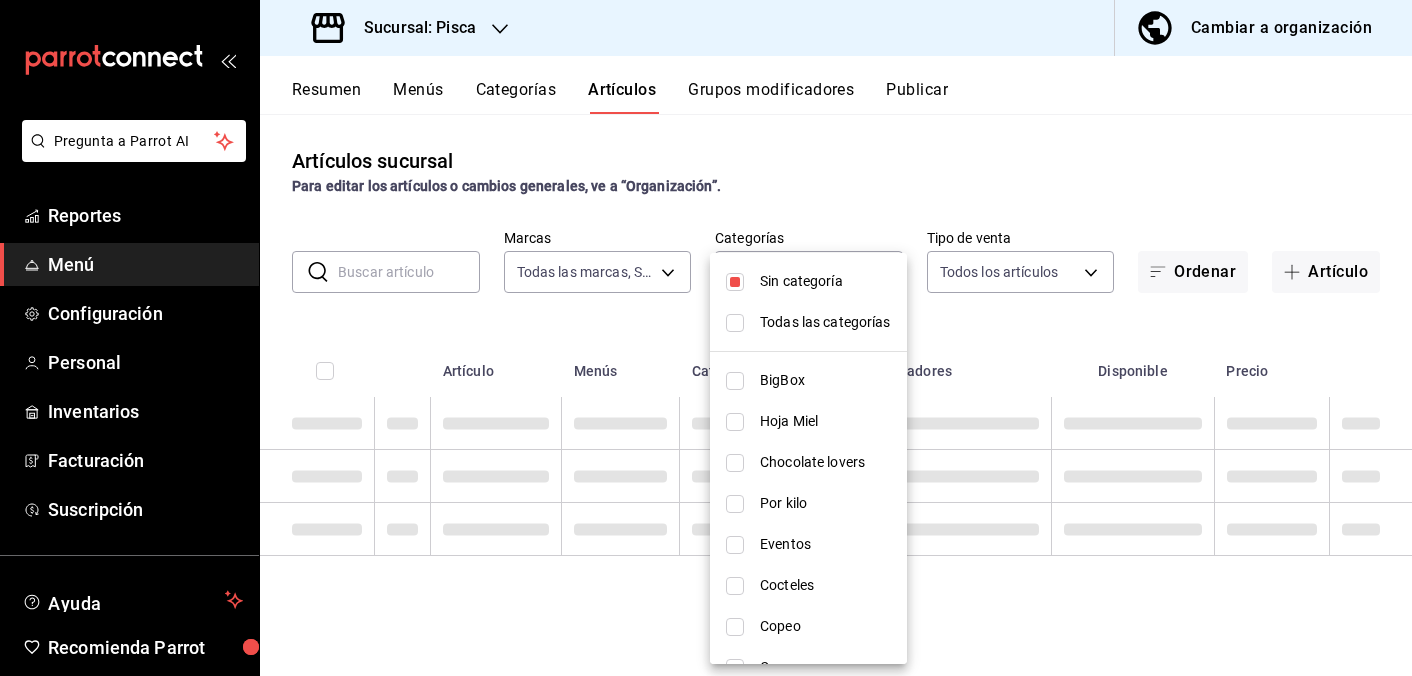 click on "Sin categoría" at bounding box center (825, 281) 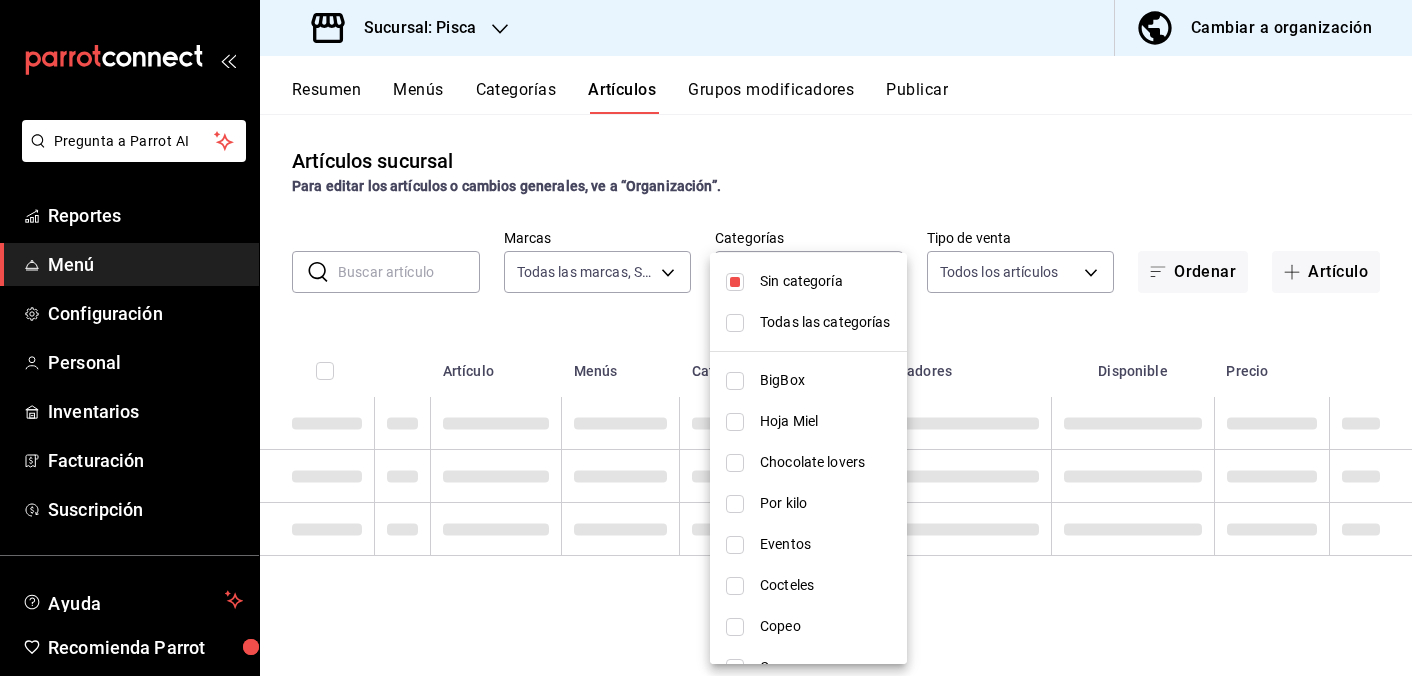 checkbox on "false" 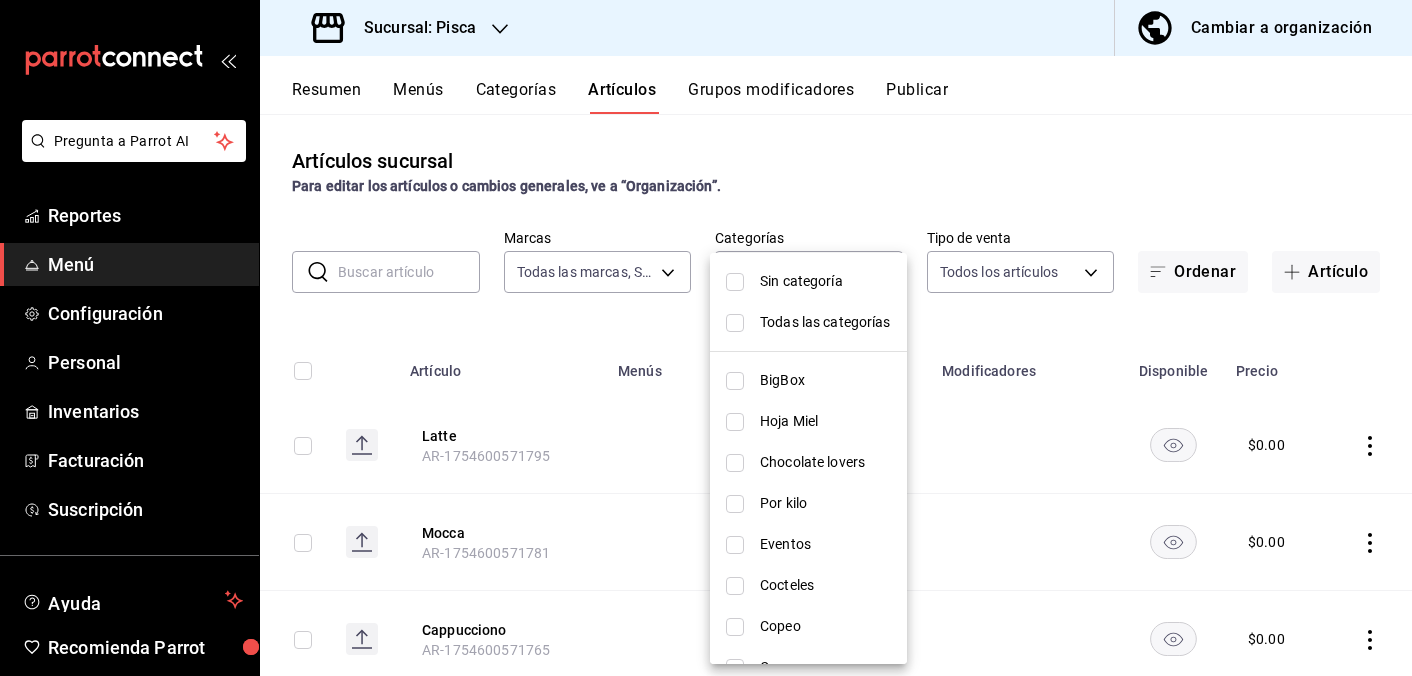 click on "Hoja Miel" at bounding box center (808, 421) 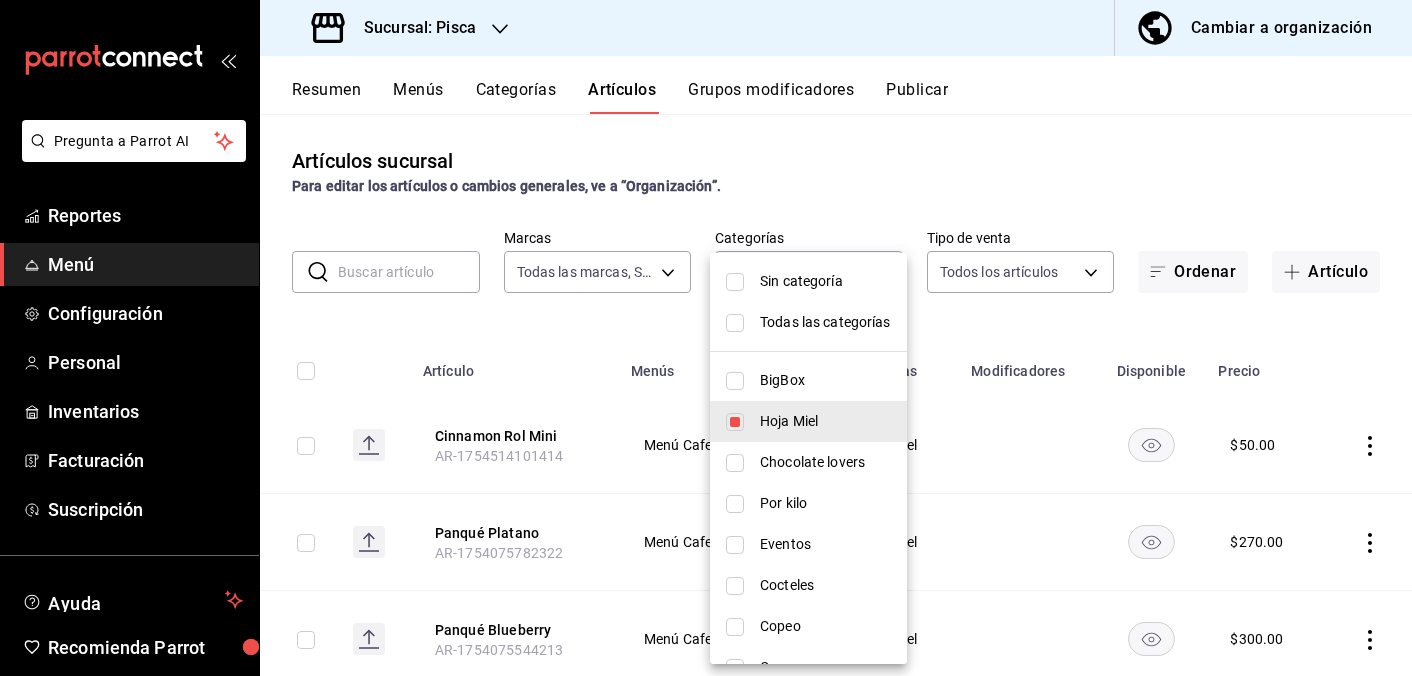 click at bounding box center (706, 338) 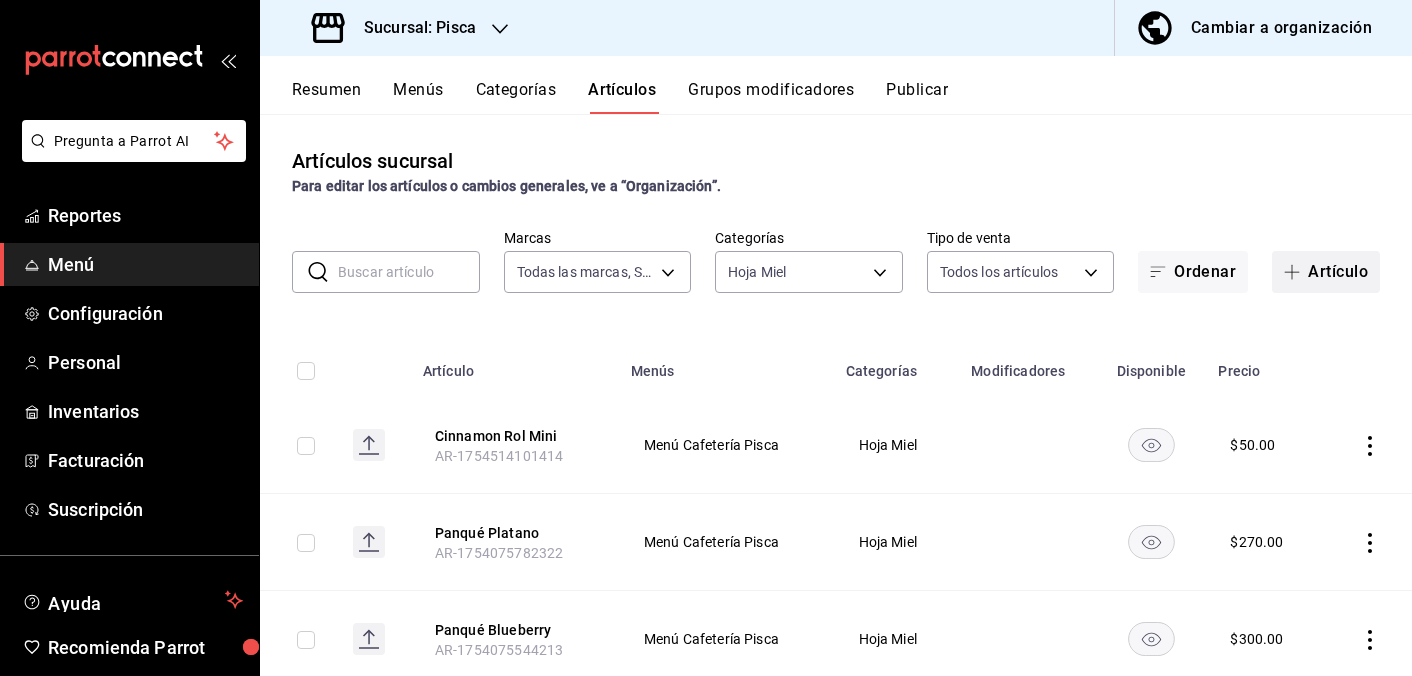click on "Artículo" at bounding box center (1326, 272) 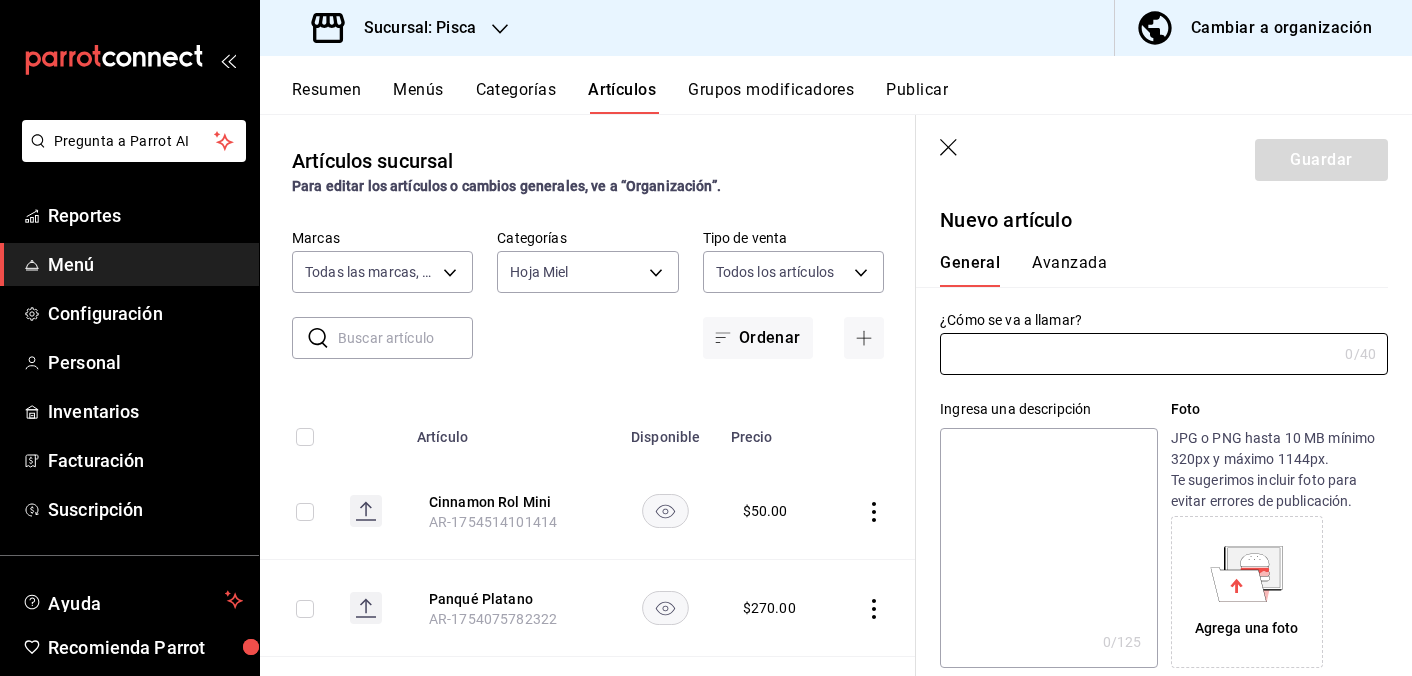 type on "AR-1754699045444" 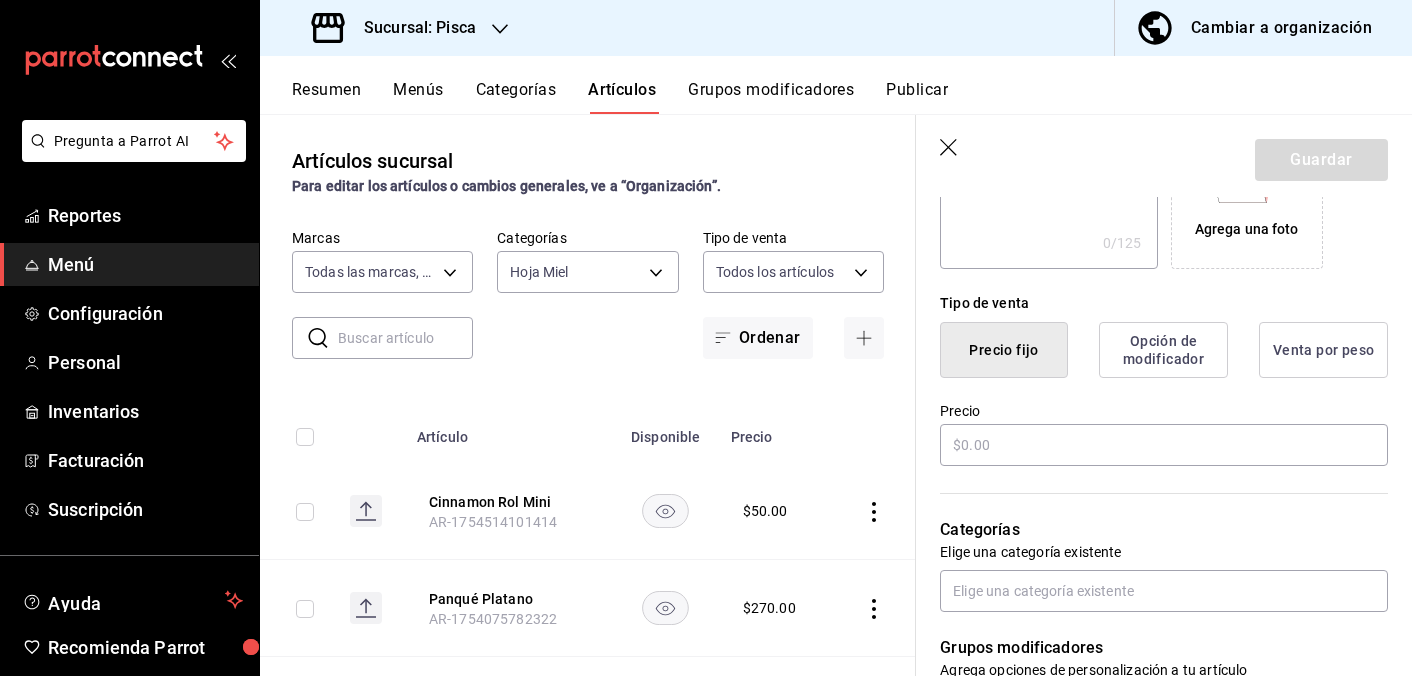 scroll, scrollTop: 405, scrollLeft: 0, axis: vertical 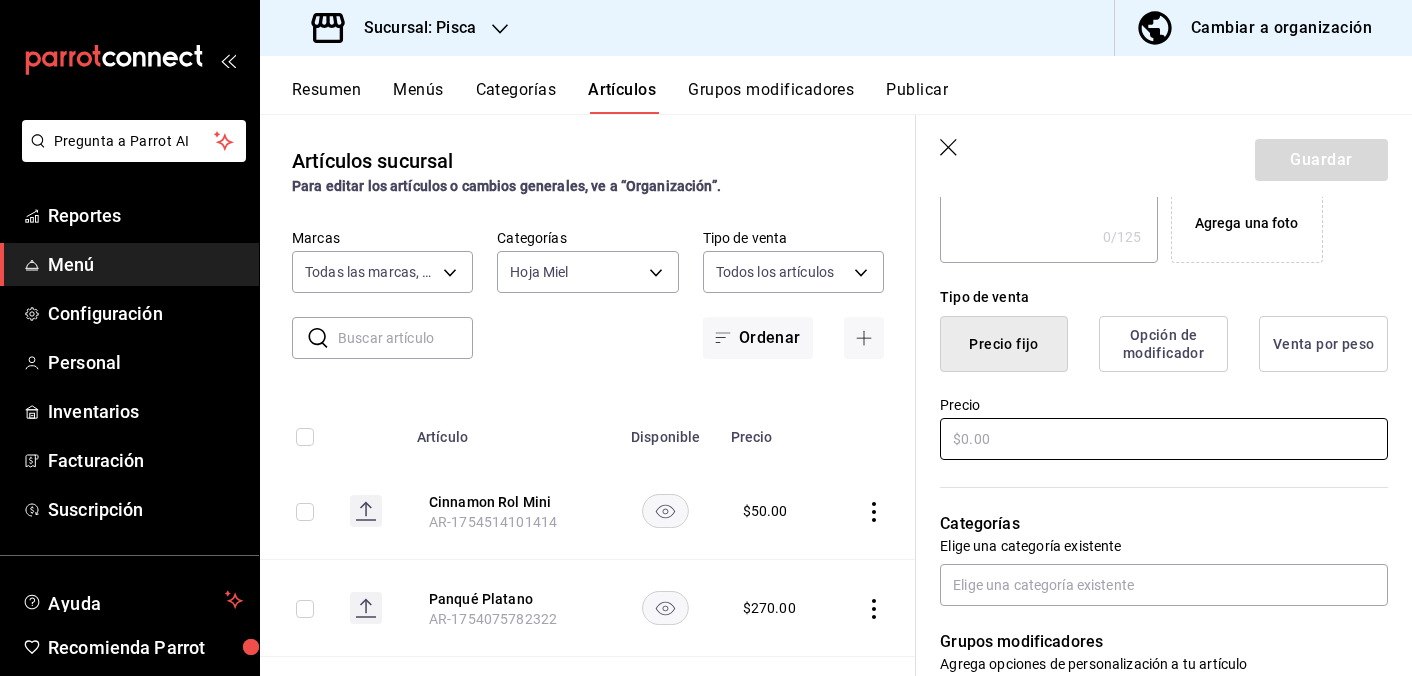 type on "Mostachón Fresa" 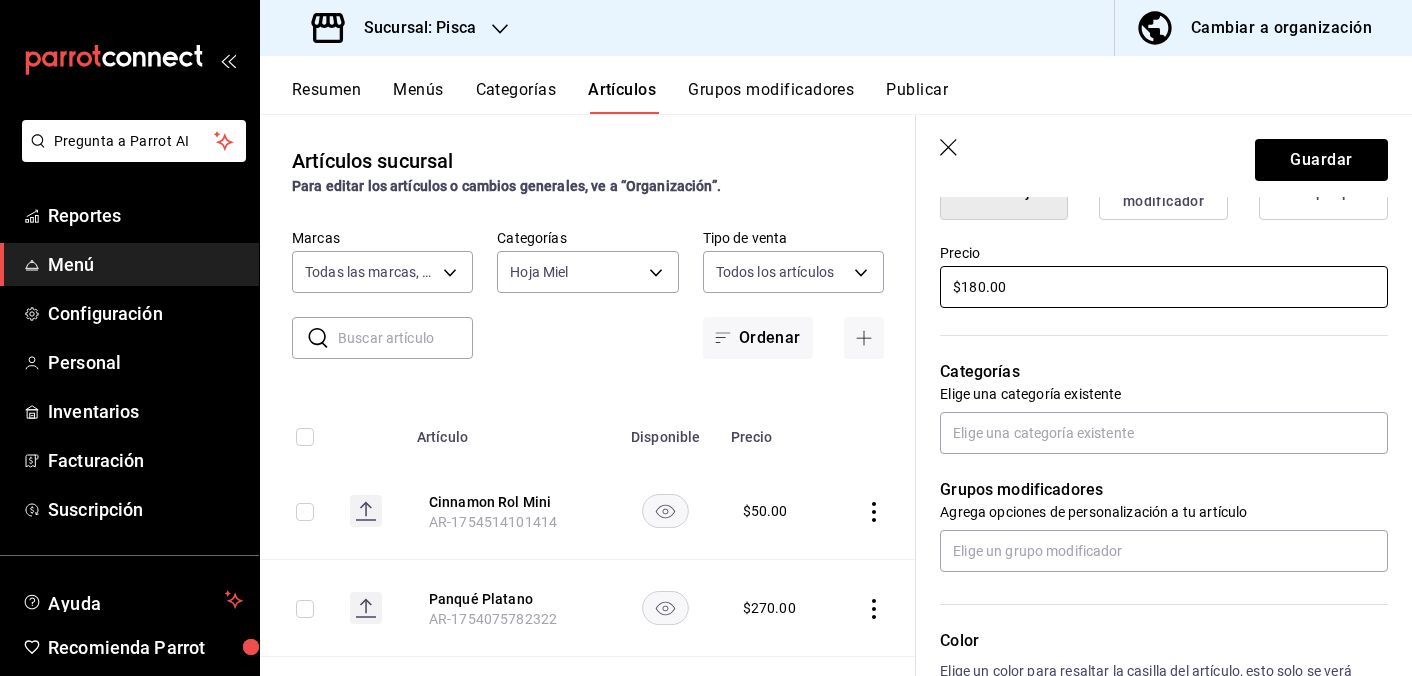 scroll, scrollTop: 594, scrollLeft: 0, axis: vertical 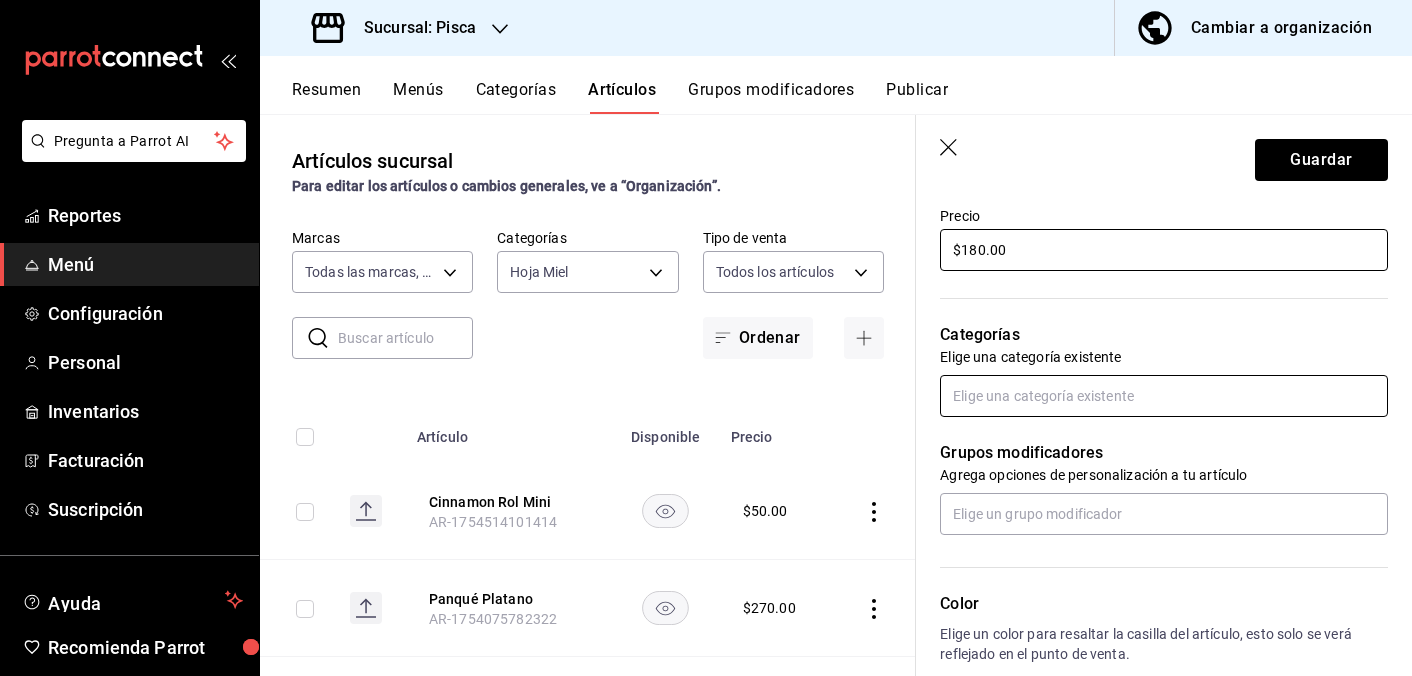 type on "$180.00" 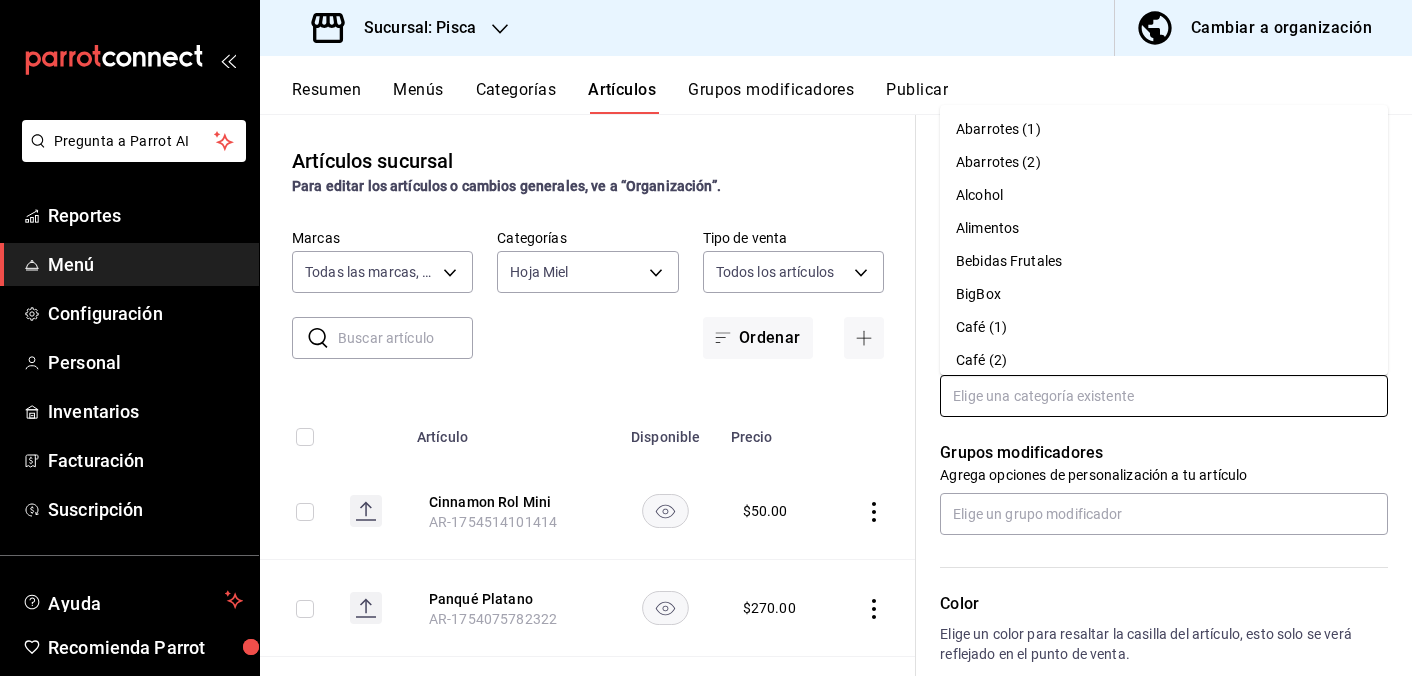 click at bounding box center (1164, 396) 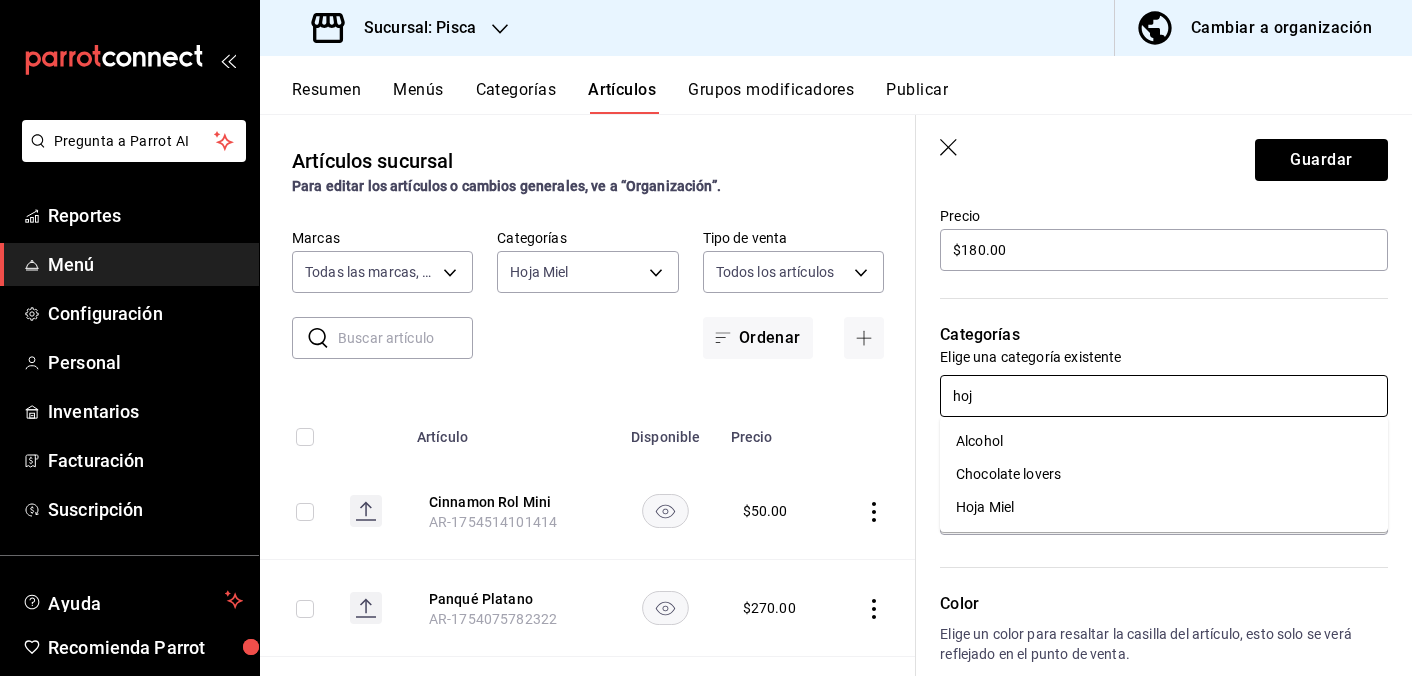 type on "hoja" 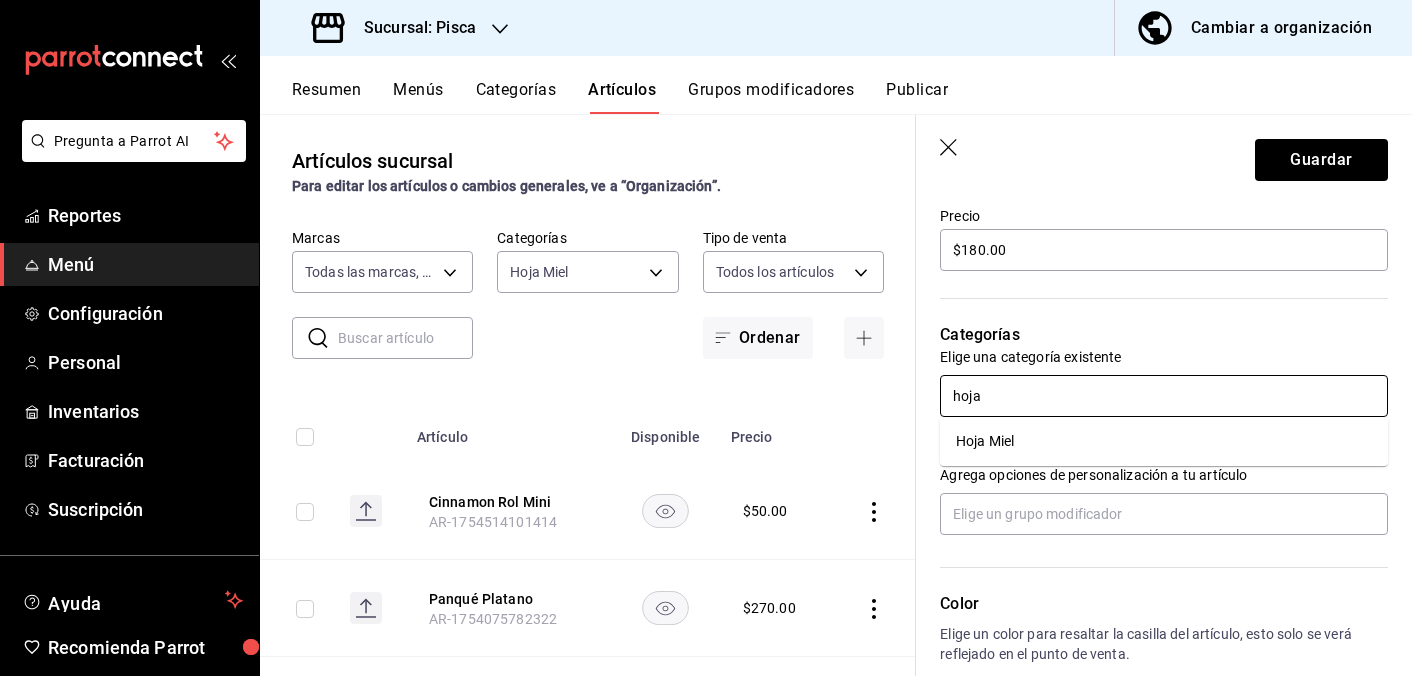 click on "Hoja Miel" at bounding box center [1164, 441] 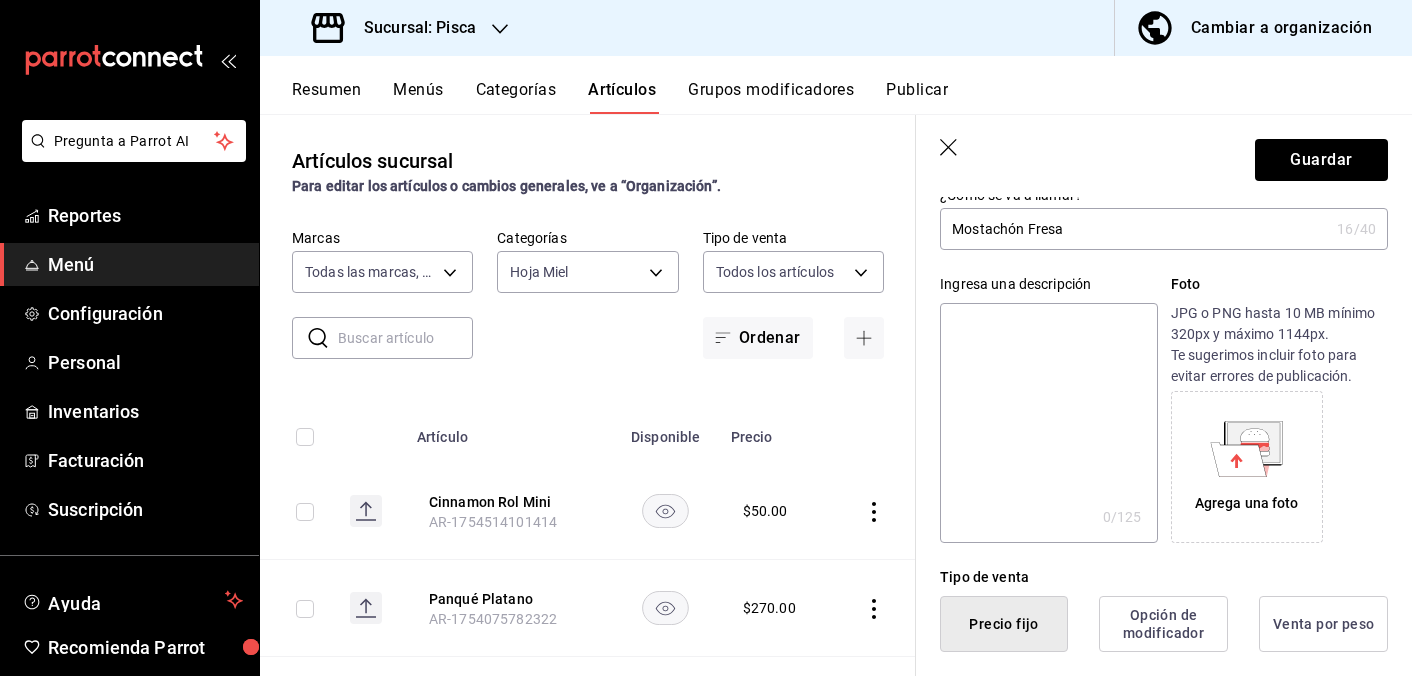 scroll, scrollTop: 0, scrollLeft: 0, axis: both 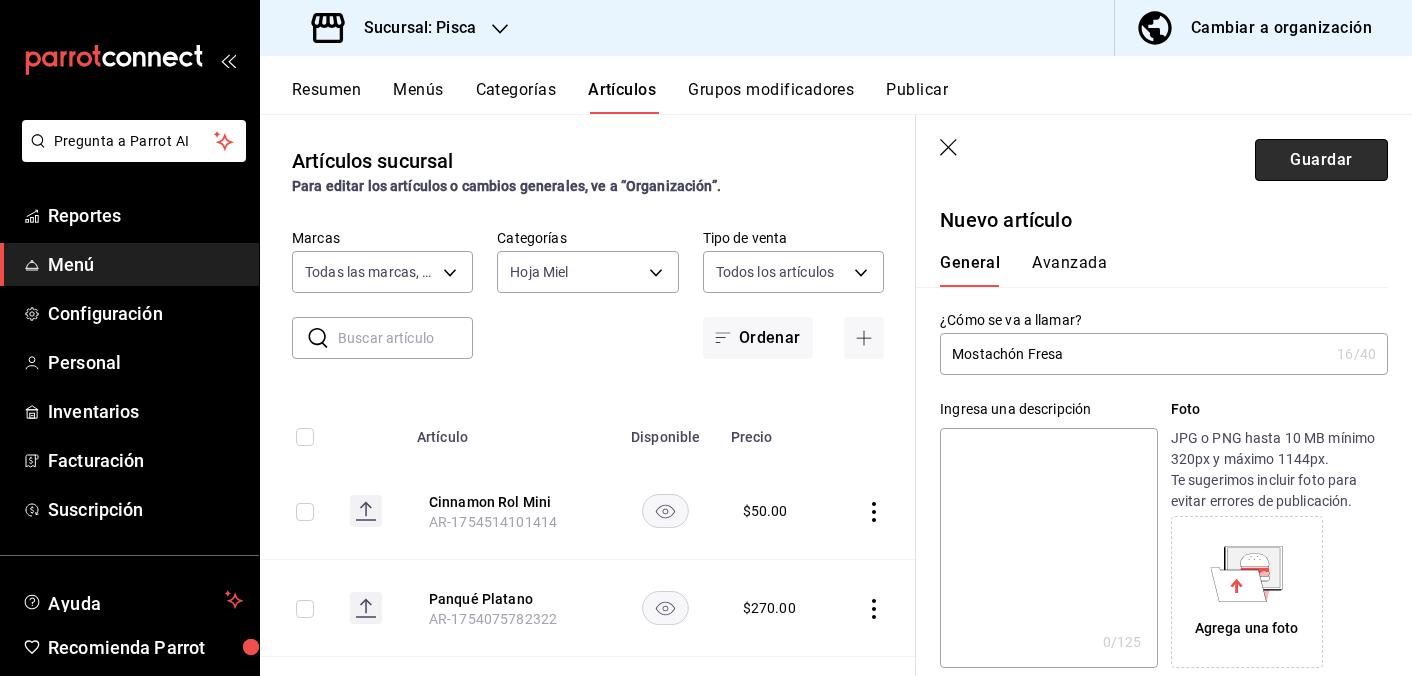 click on "Guardar" at bounding box center (1321, 160) 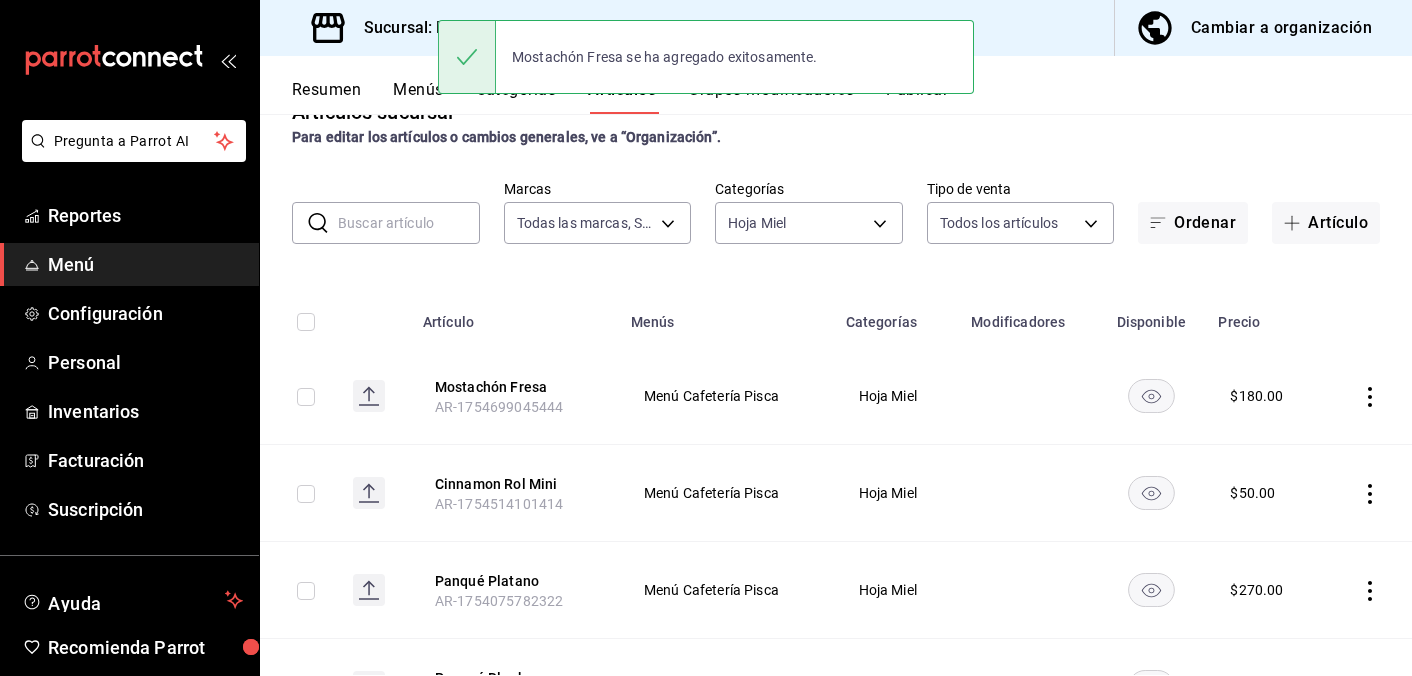 scroll, scrollTop: 52, scrollLeft: 0, axis: vertical 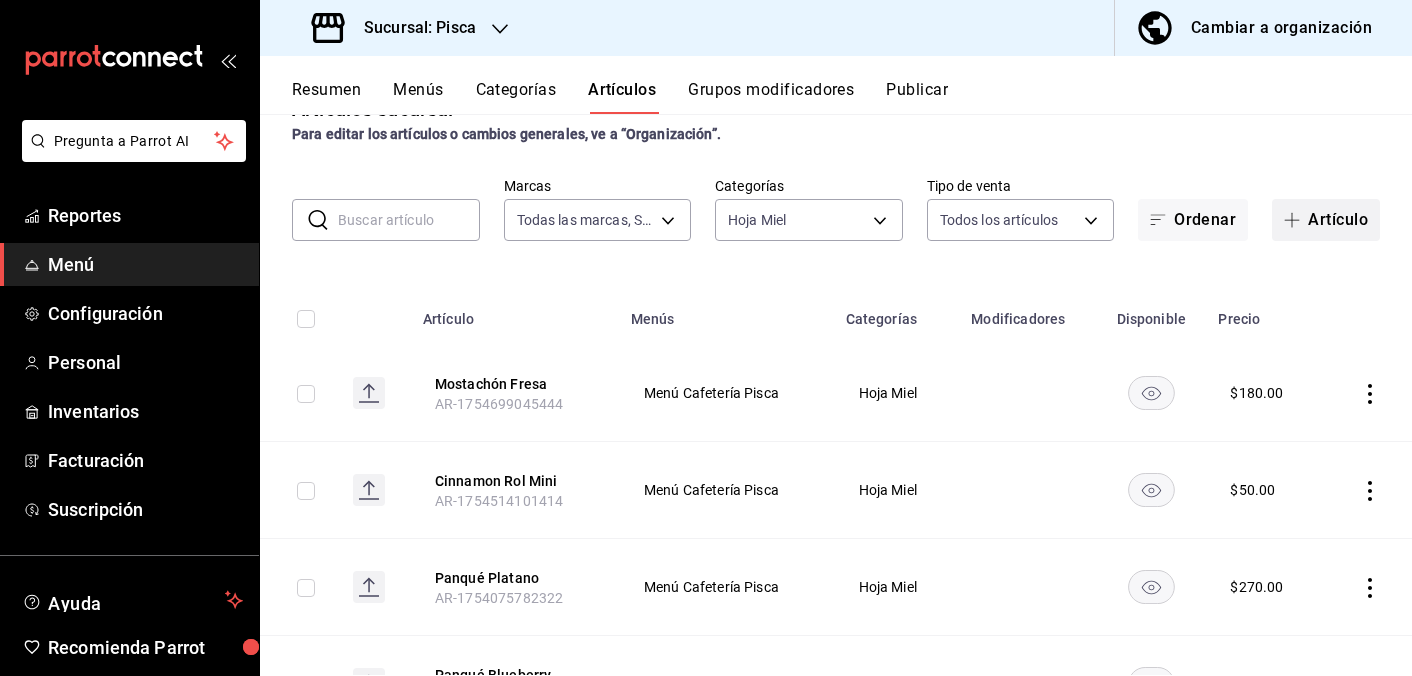 click on "Artículo" at bounding box center (1326, 220) 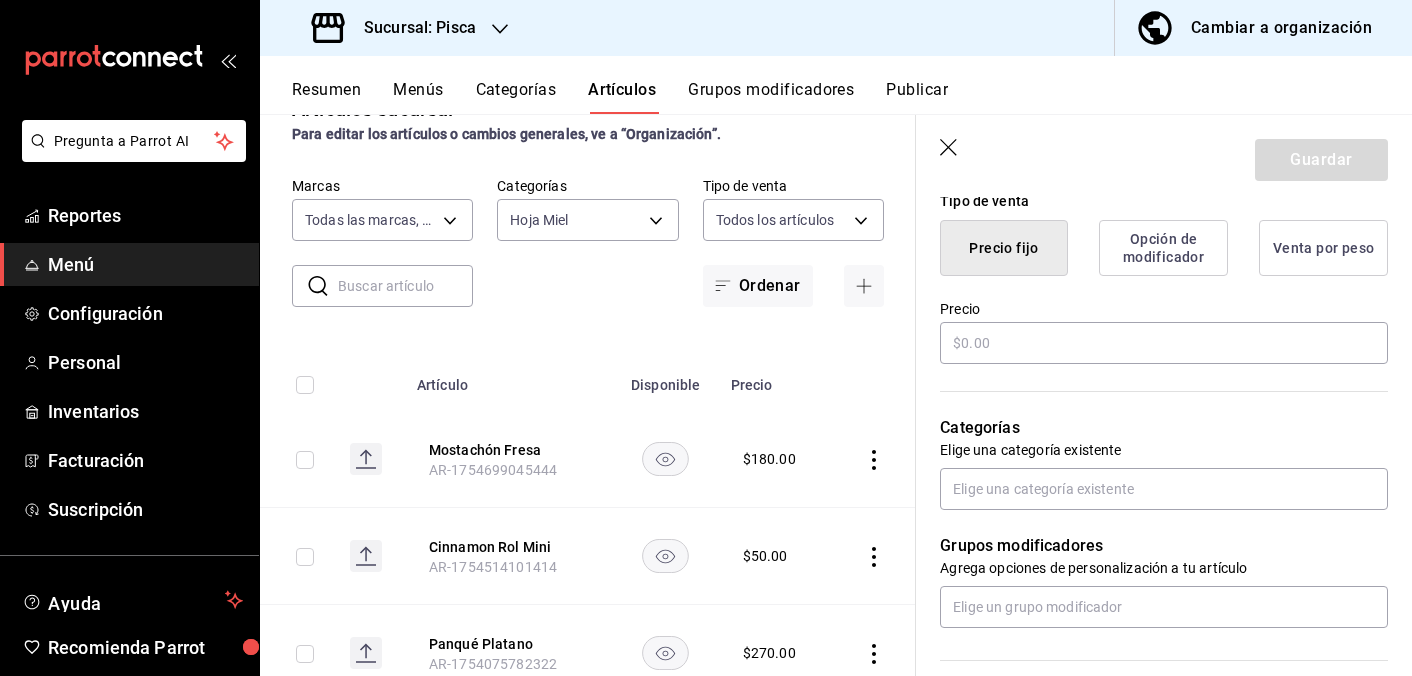 scroll, scrollTop: 511, scrollLeft: 0, axis: vertical 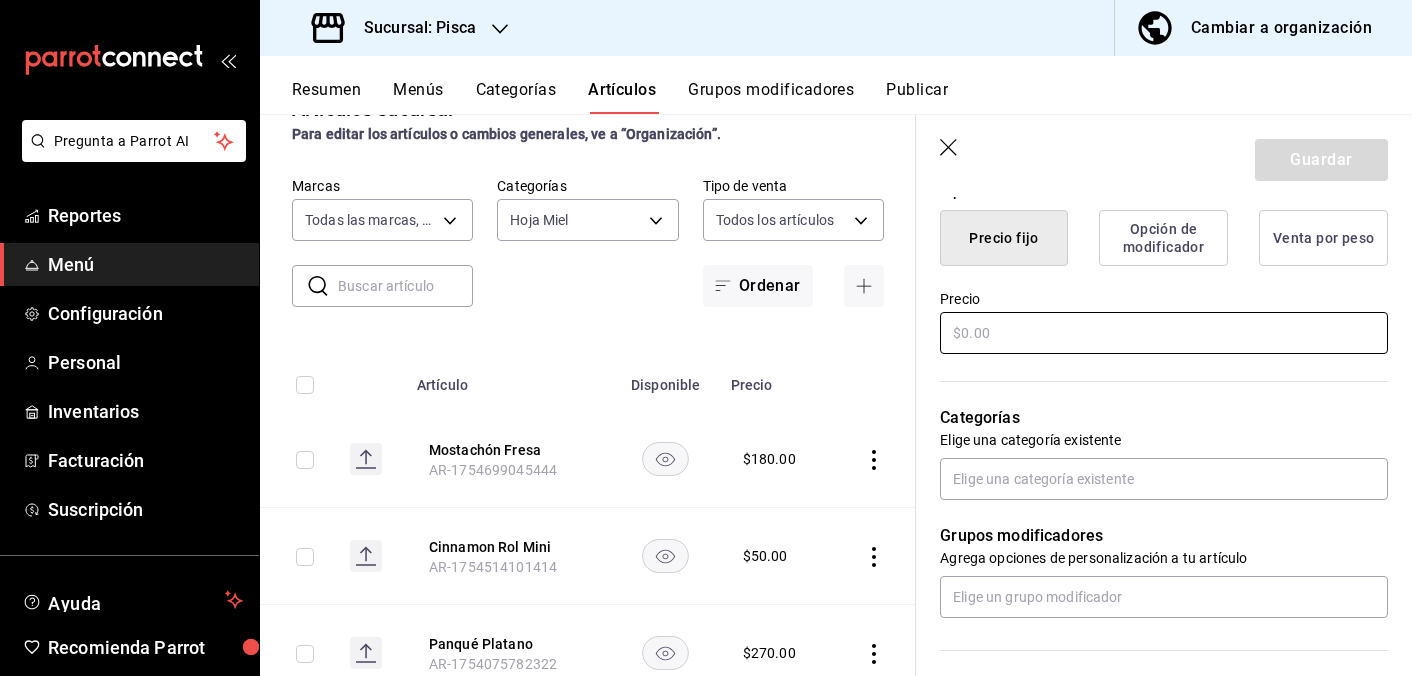 type on "Rebanada Pay Manzana" 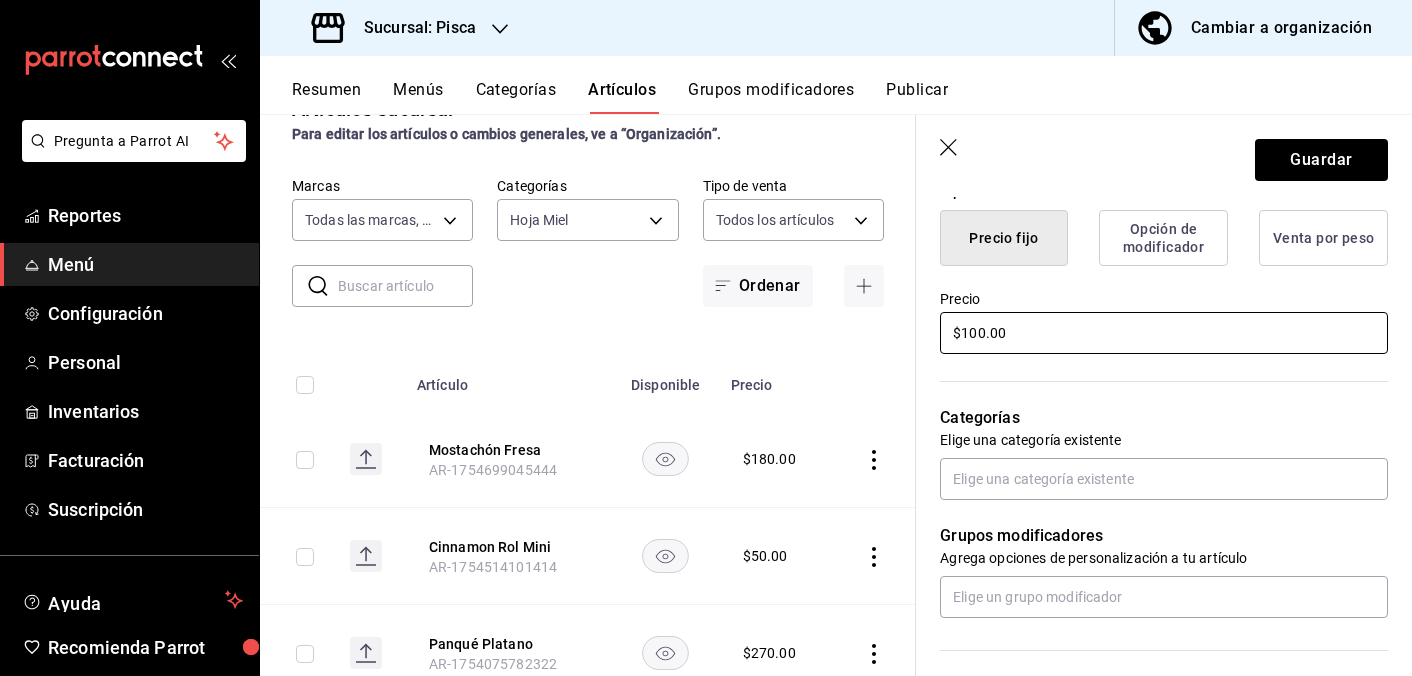 scroll, scrollTop: 543, scrollLeft: 0, axis: vertical 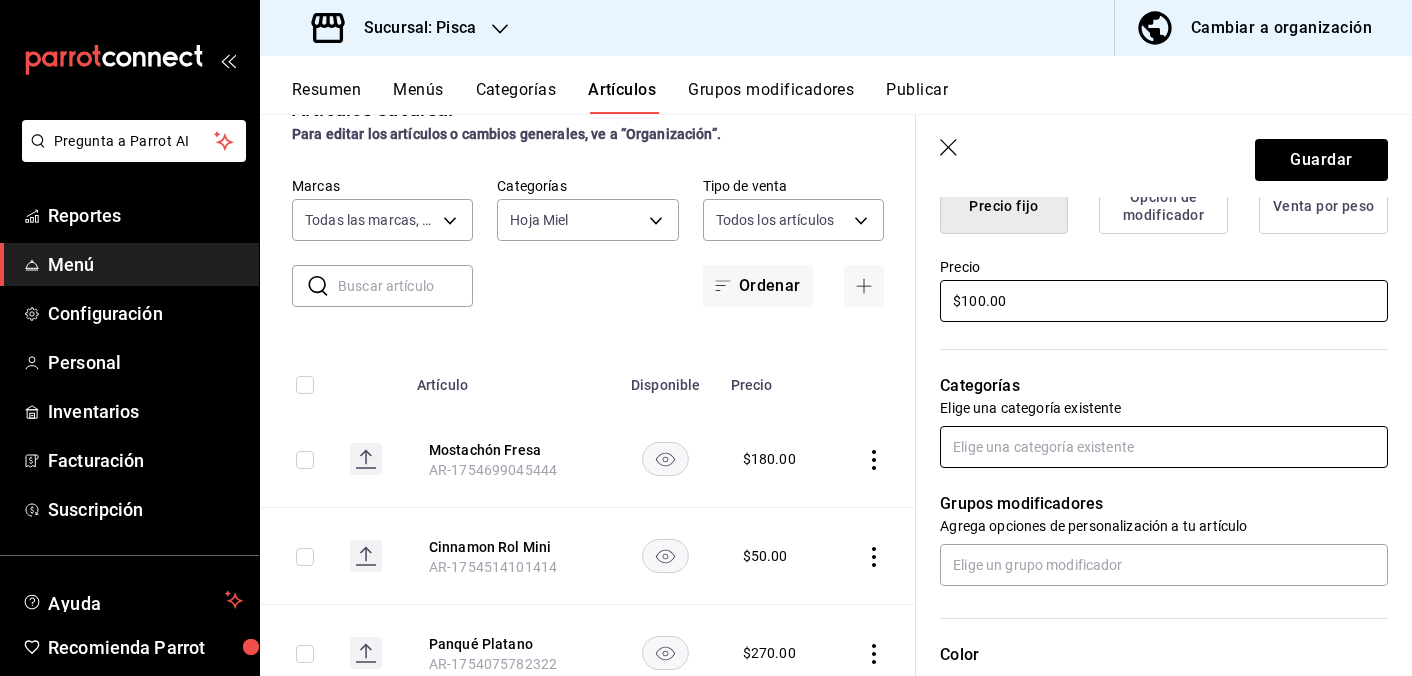 type on "$100.00" 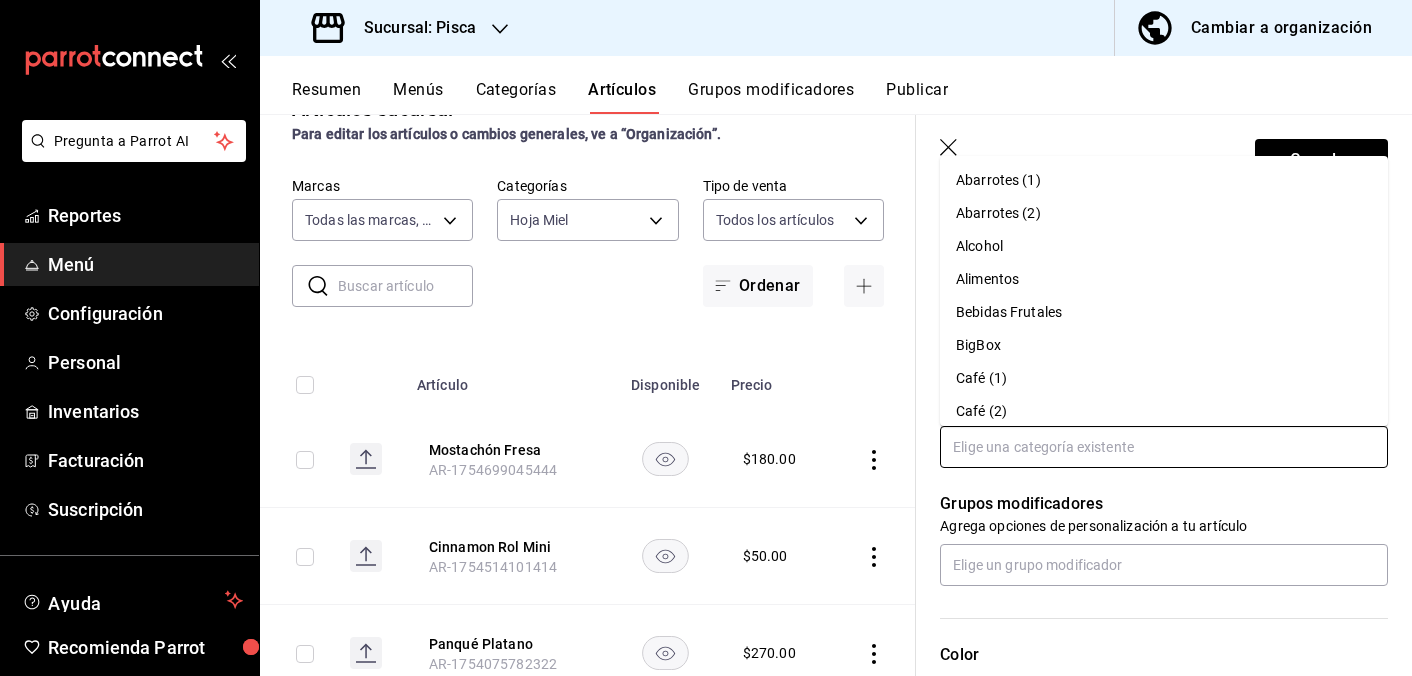 click at bounding box center [1164, 447] 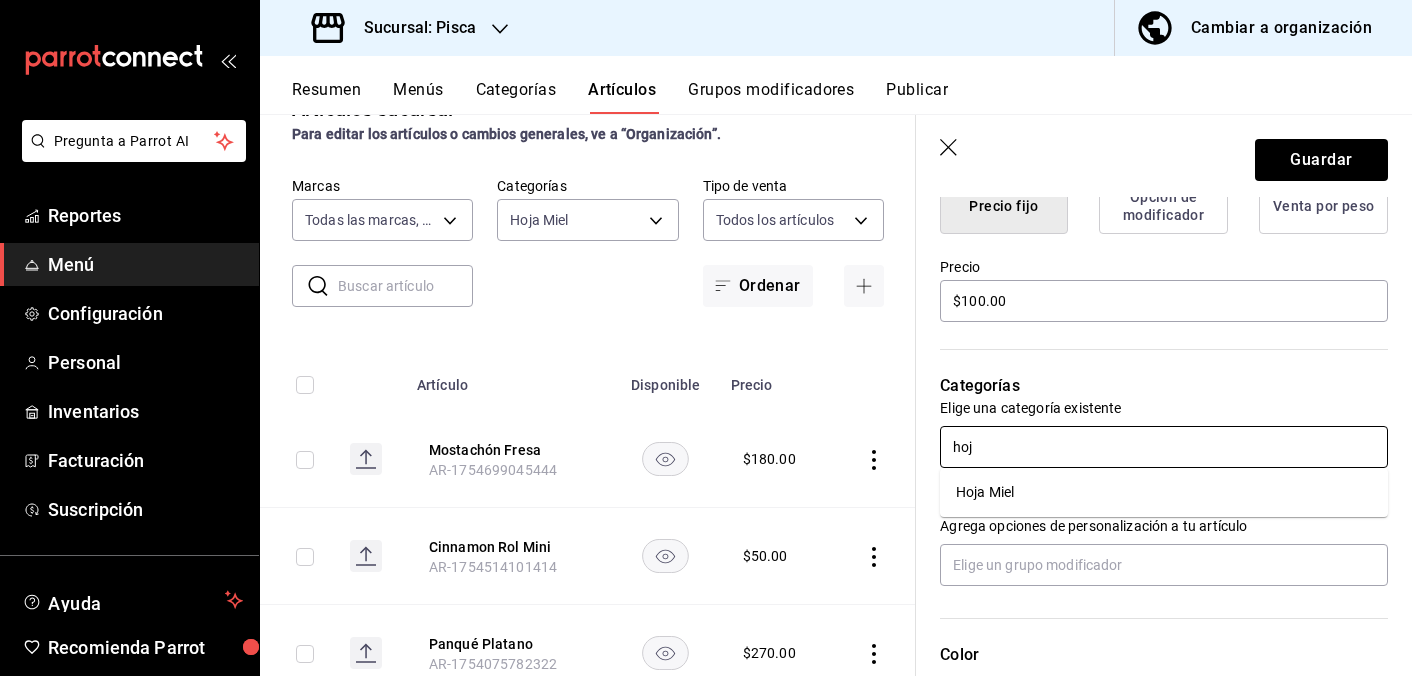 type on "hoja" 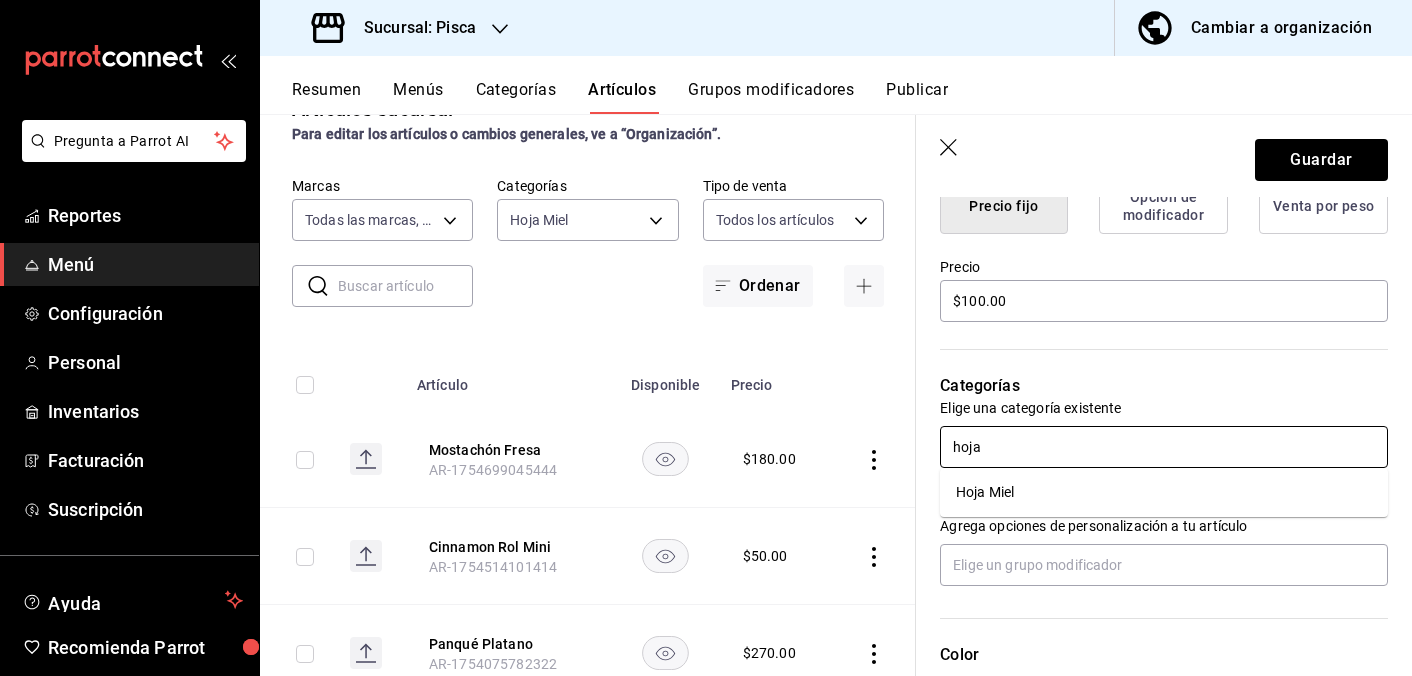 click on "Hoja Miel" at bounding box center [1164, 492] 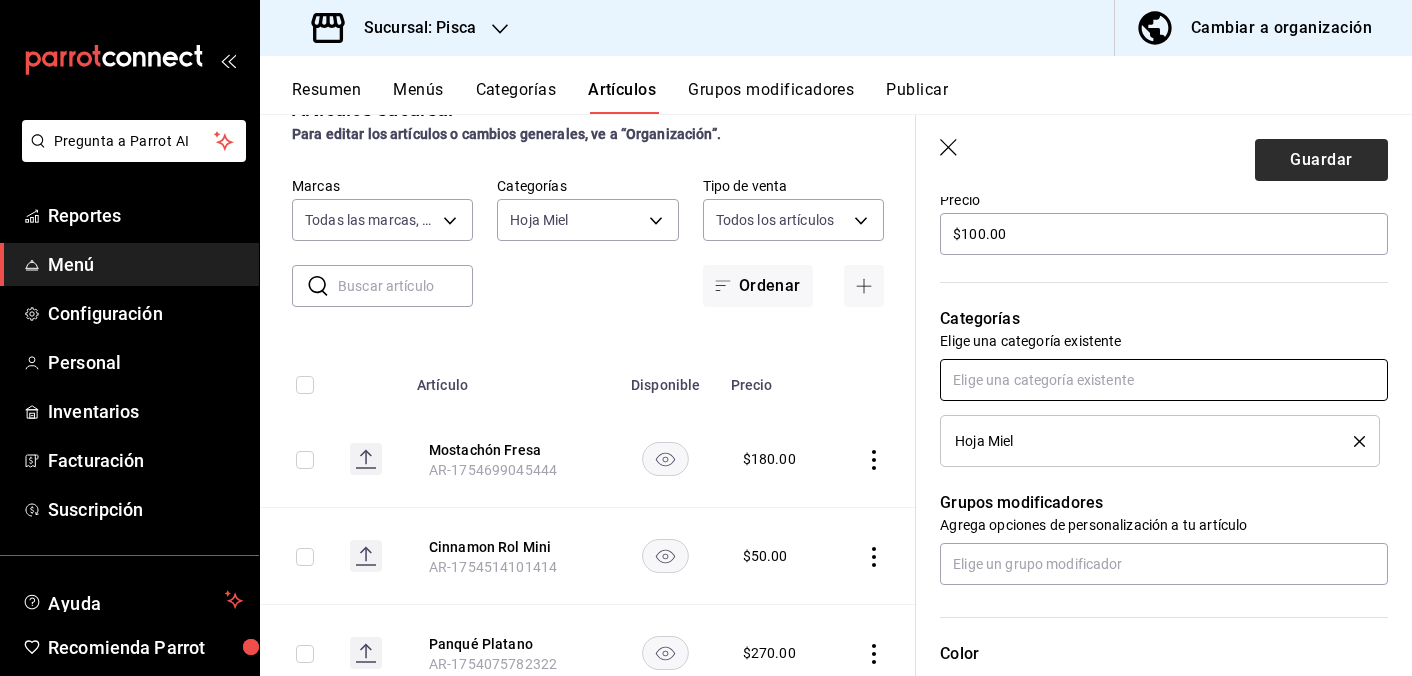 scroll, scrollTop: 624, scrollLeft: 0, axis: vertical 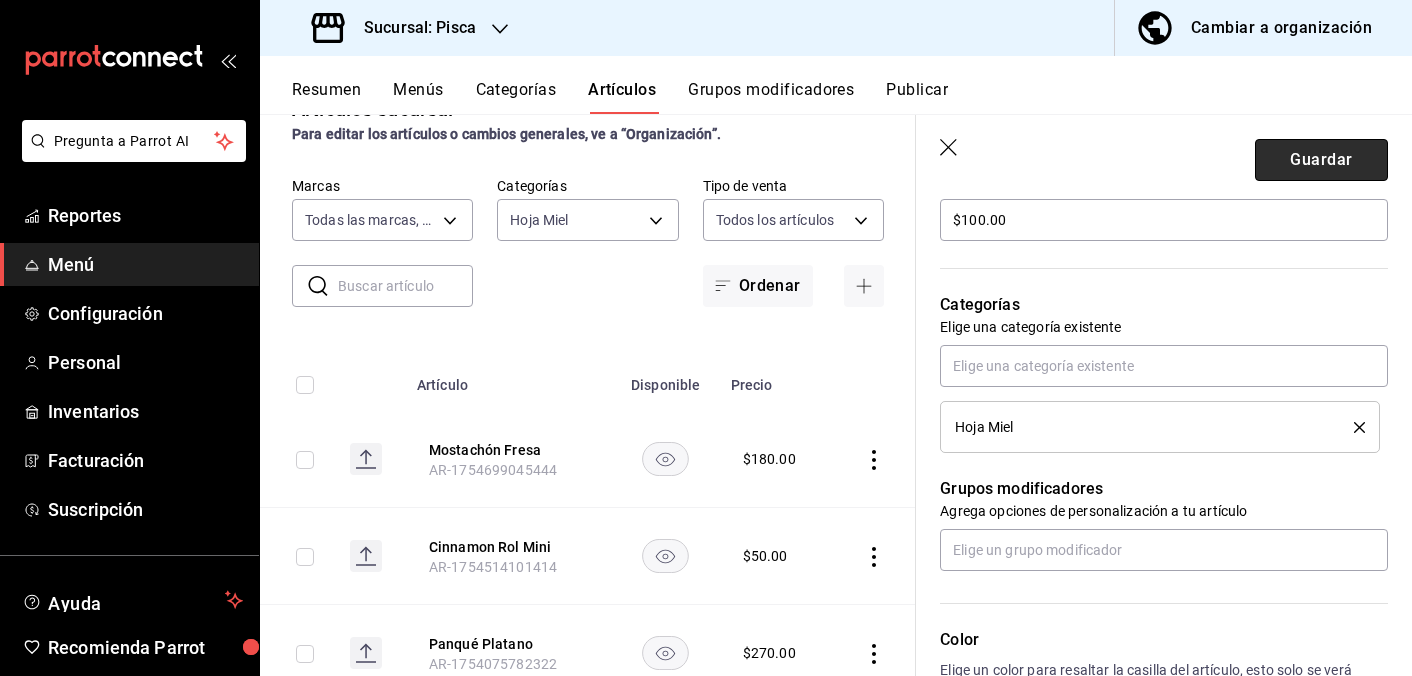 click on "Guardar" at bounding box center [1321, 160] 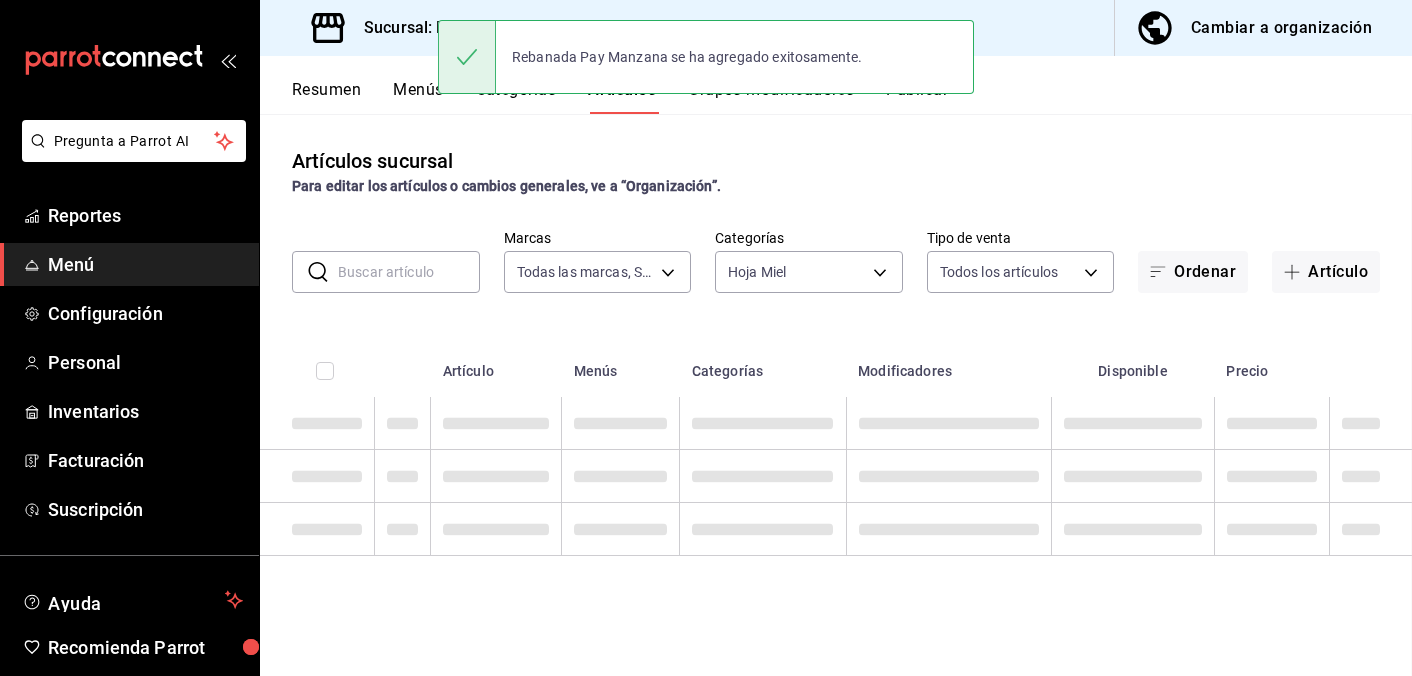 scroll, scrollTop: 0, scrollLeft: 0, axis: both 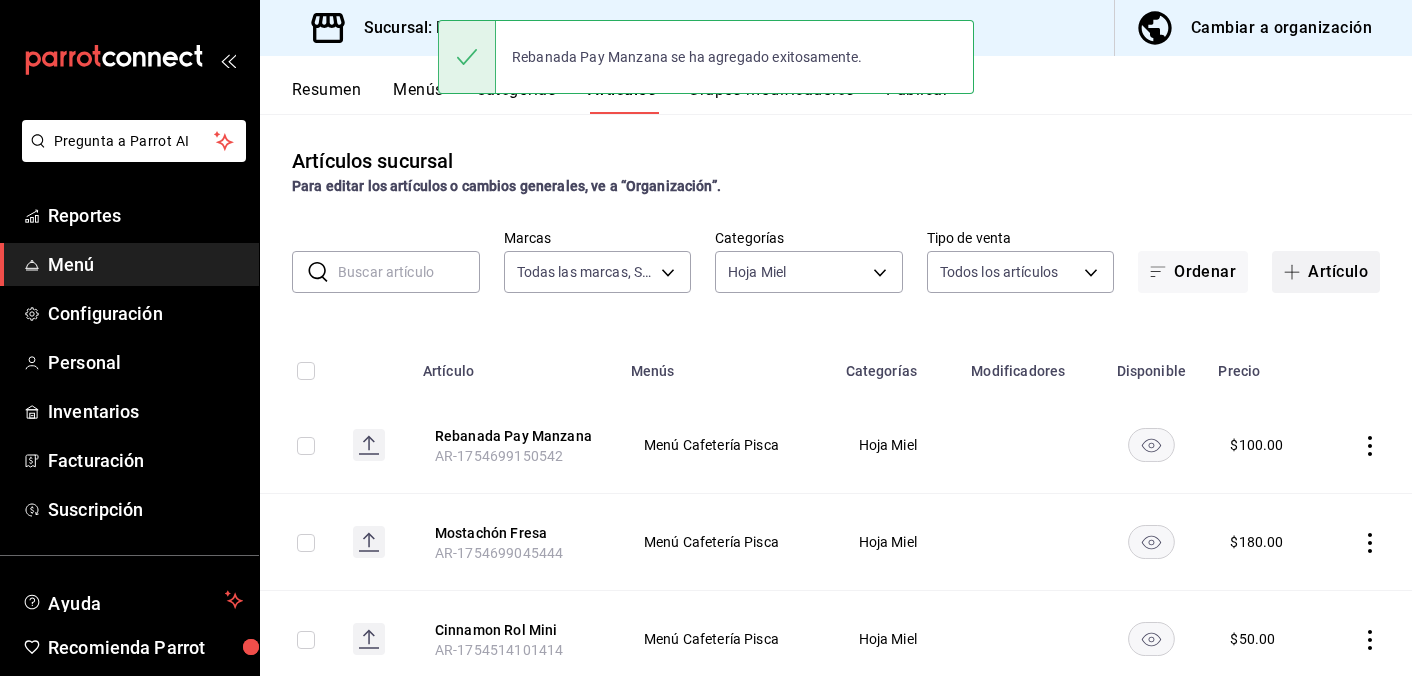 click on "Artículo" at bounding box center (1326, 272) 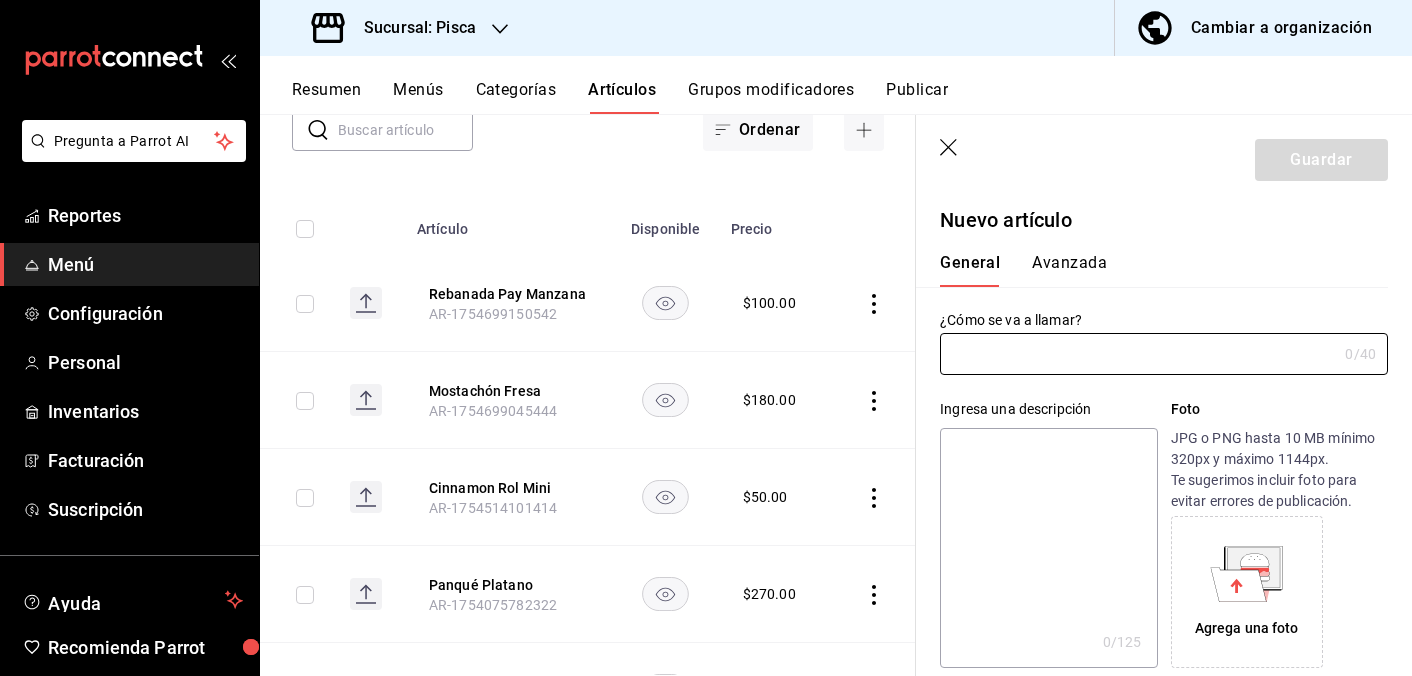 scroll, scrollTop: 206, scrollLeft: 0, axis: vertical 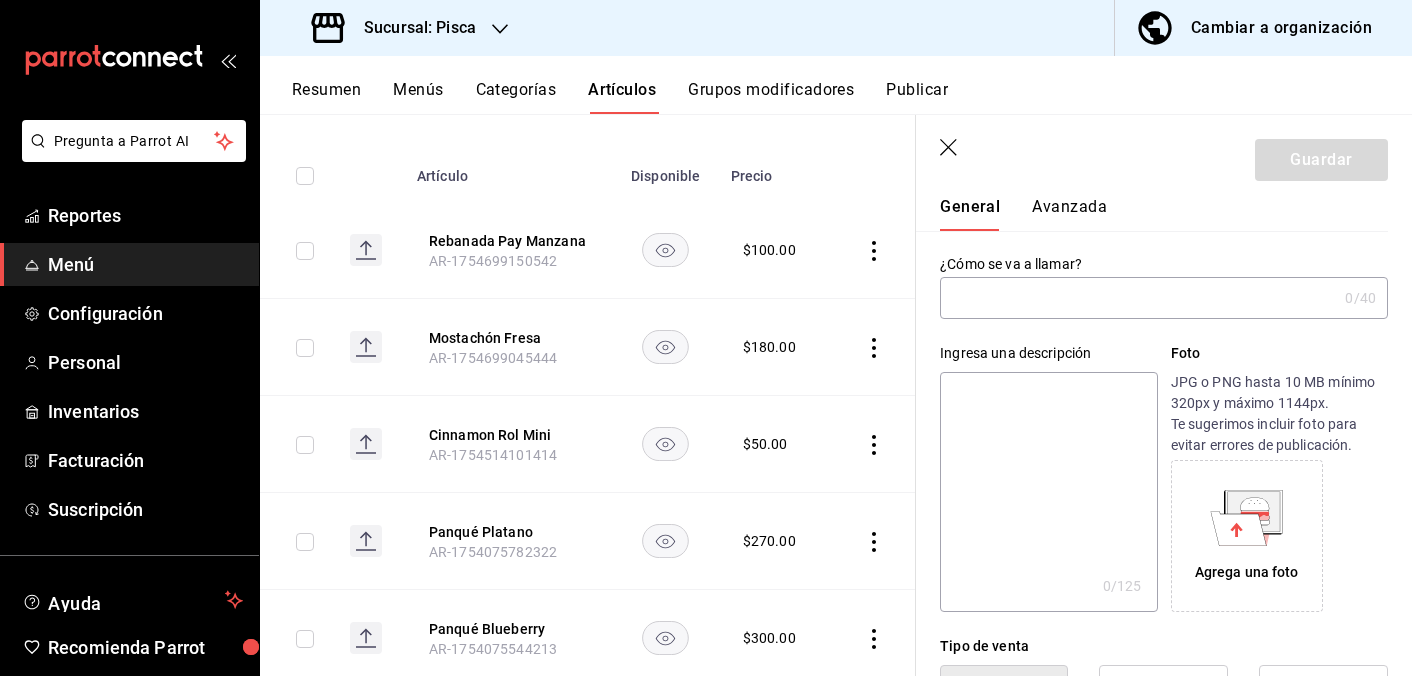 click at bounding box center [1138, 298] 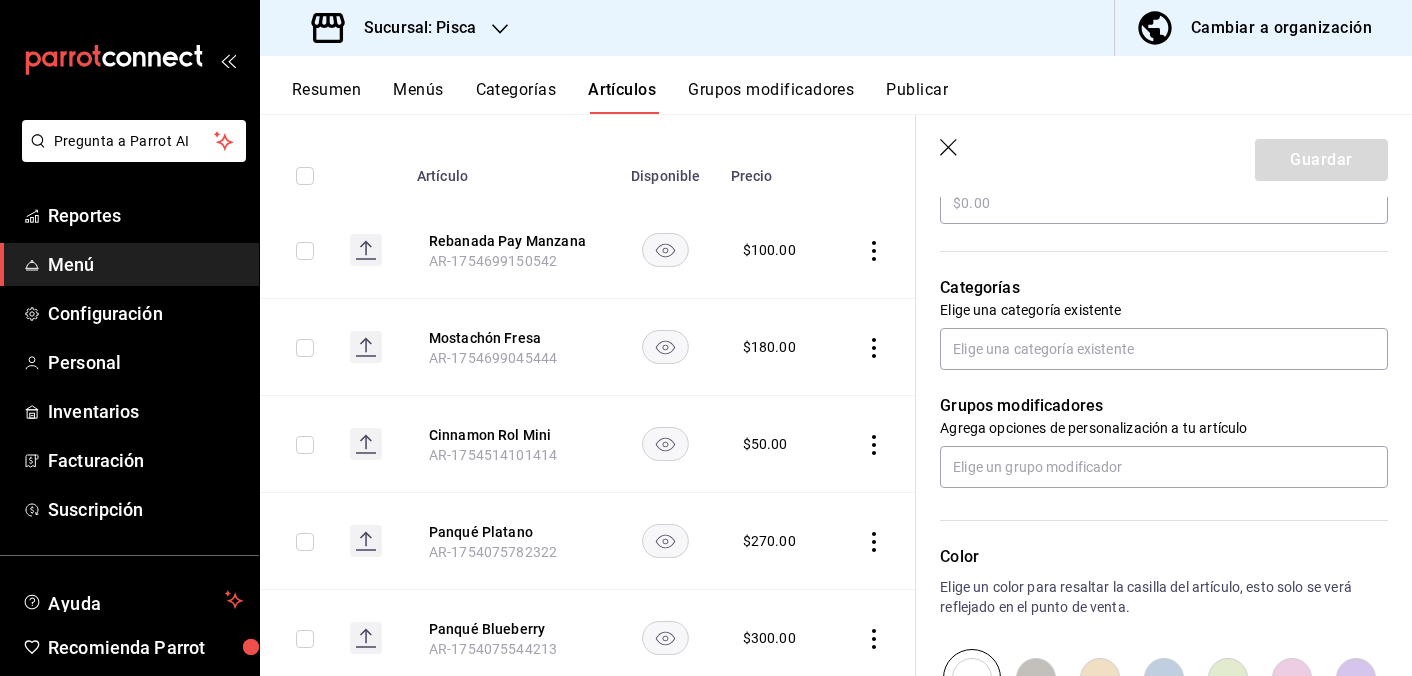 scroll, scrollTop: 696, scrollLeft: 0, axis: vertical 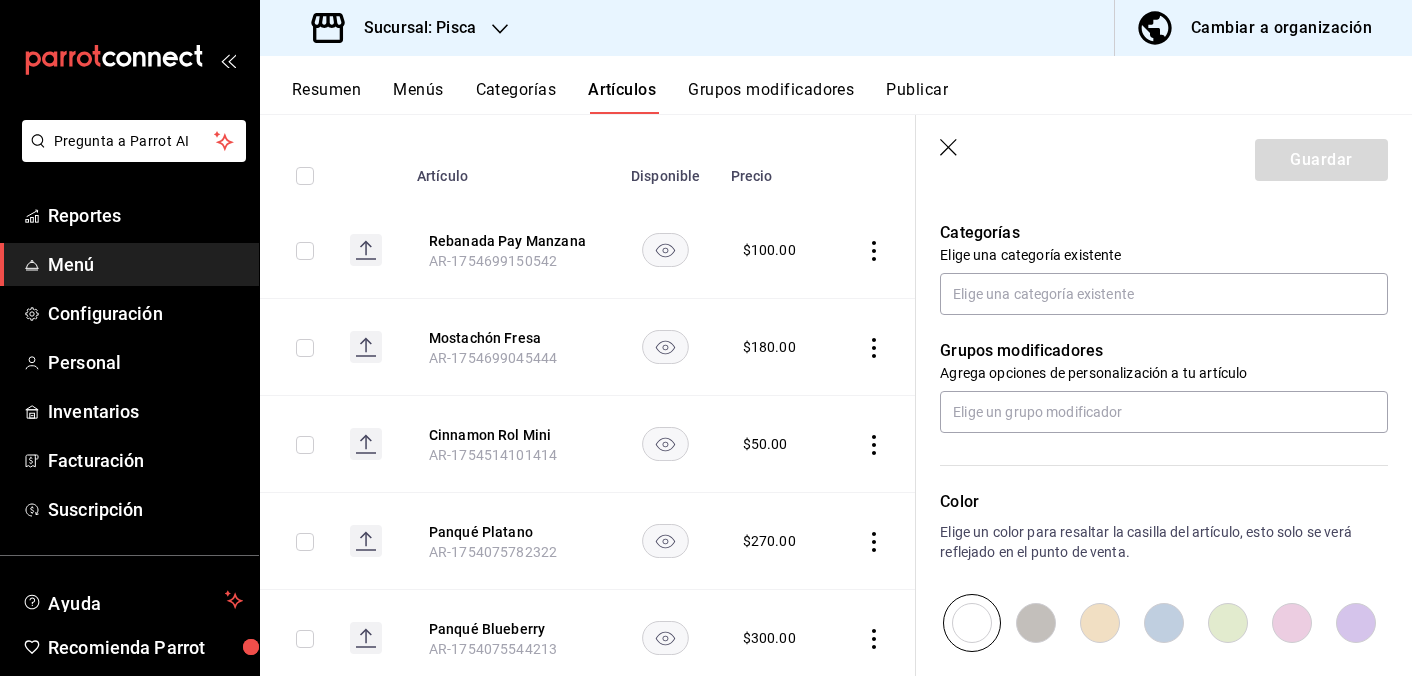 type on "Brownie" 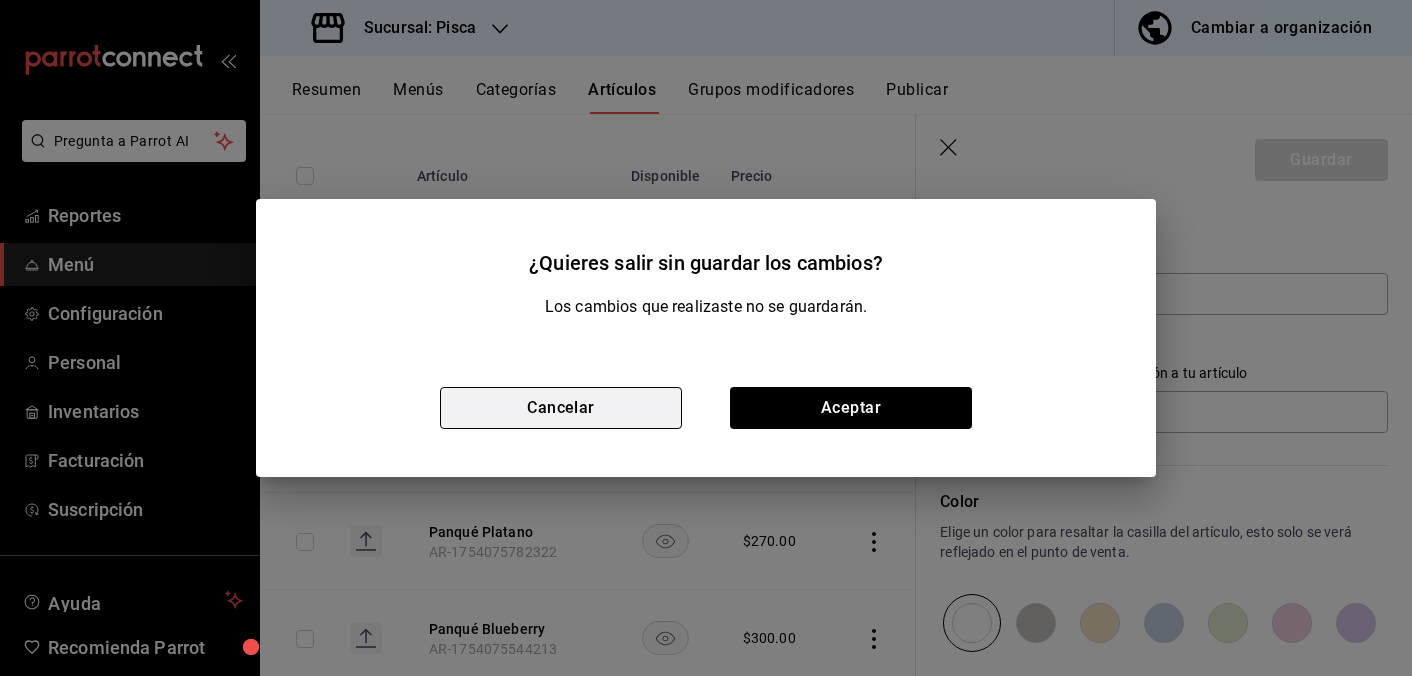 click on "Cancelar" at bounding box center (561, 408) 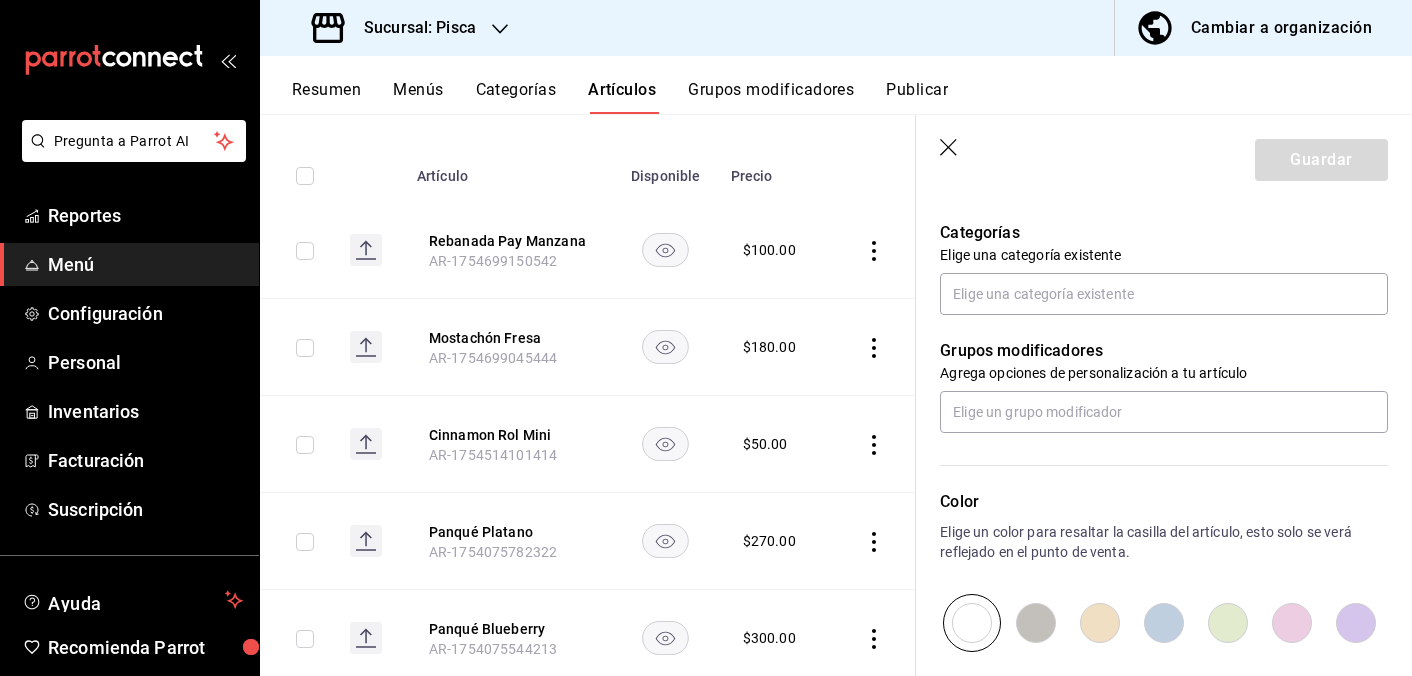 click 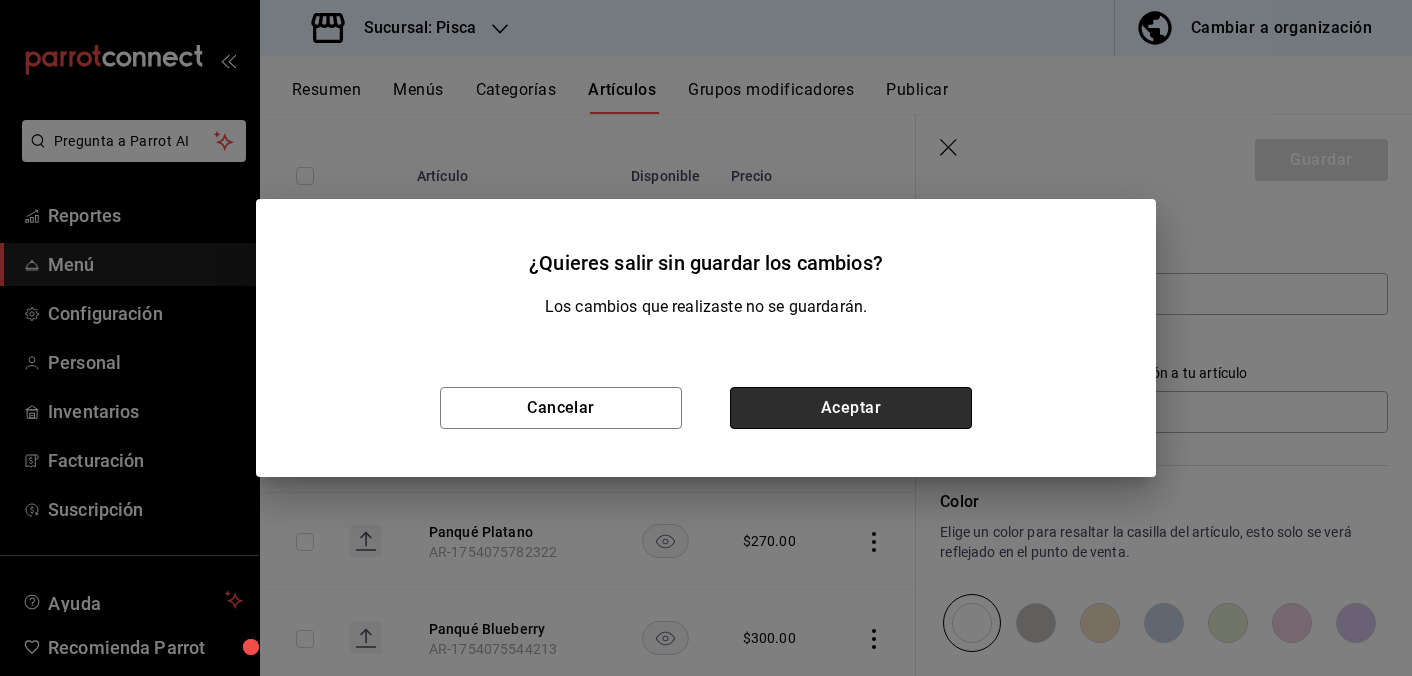 click on "Aceptar" at bounding box center (851, 408) 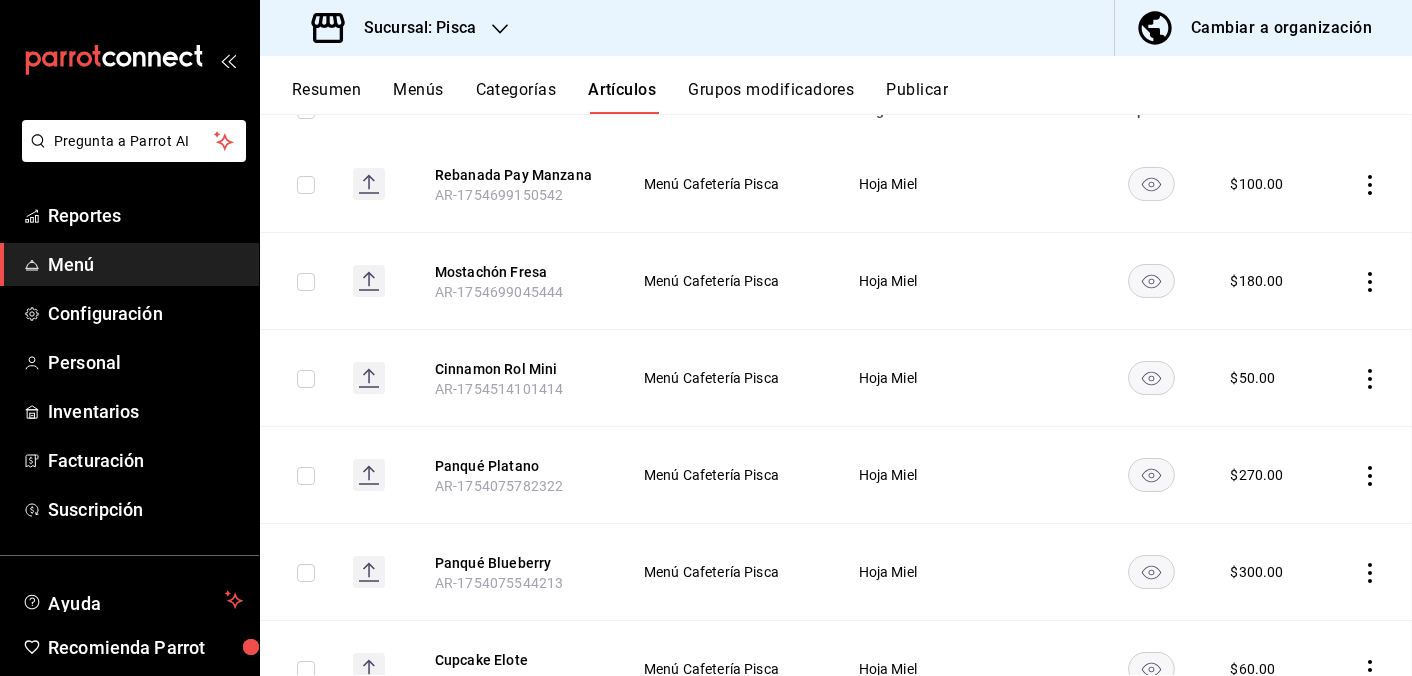 scroll, scrollTop: 195, scrollLeft: 0, axis: vertical 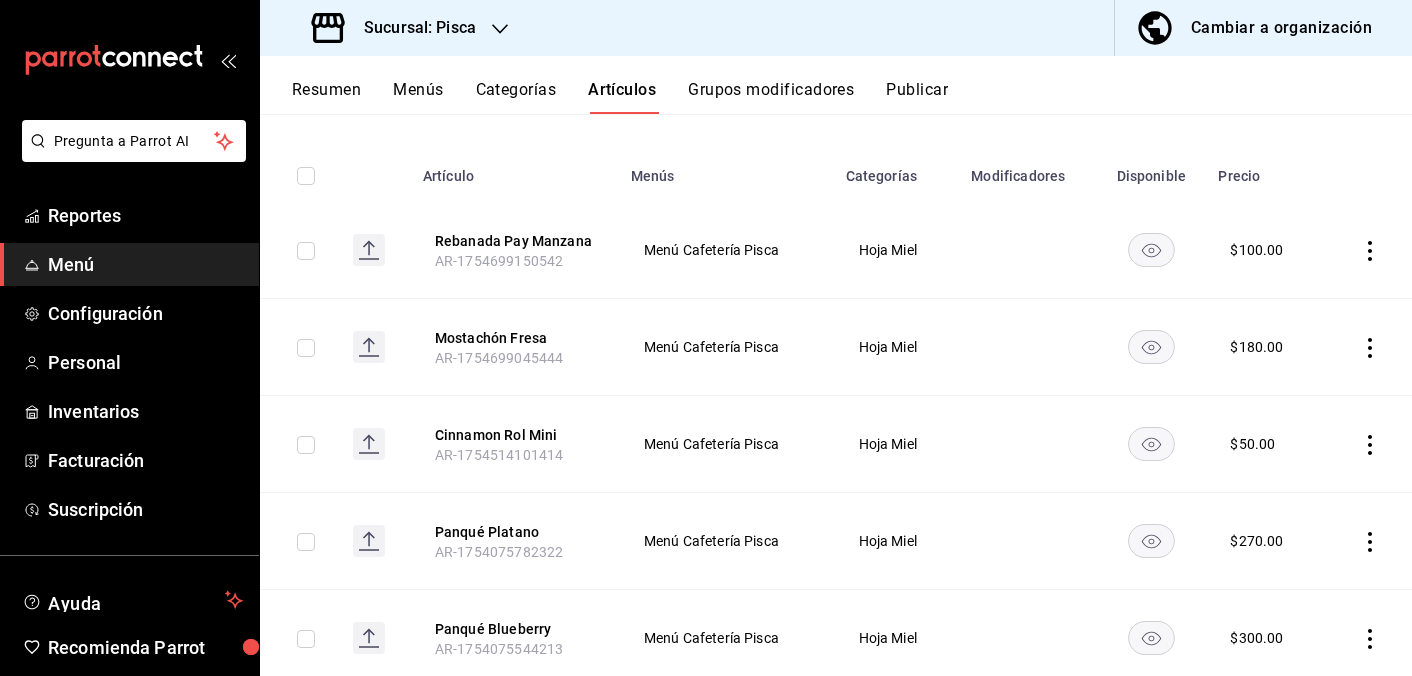 click on "Publicar" at bounding box center [917, 97] 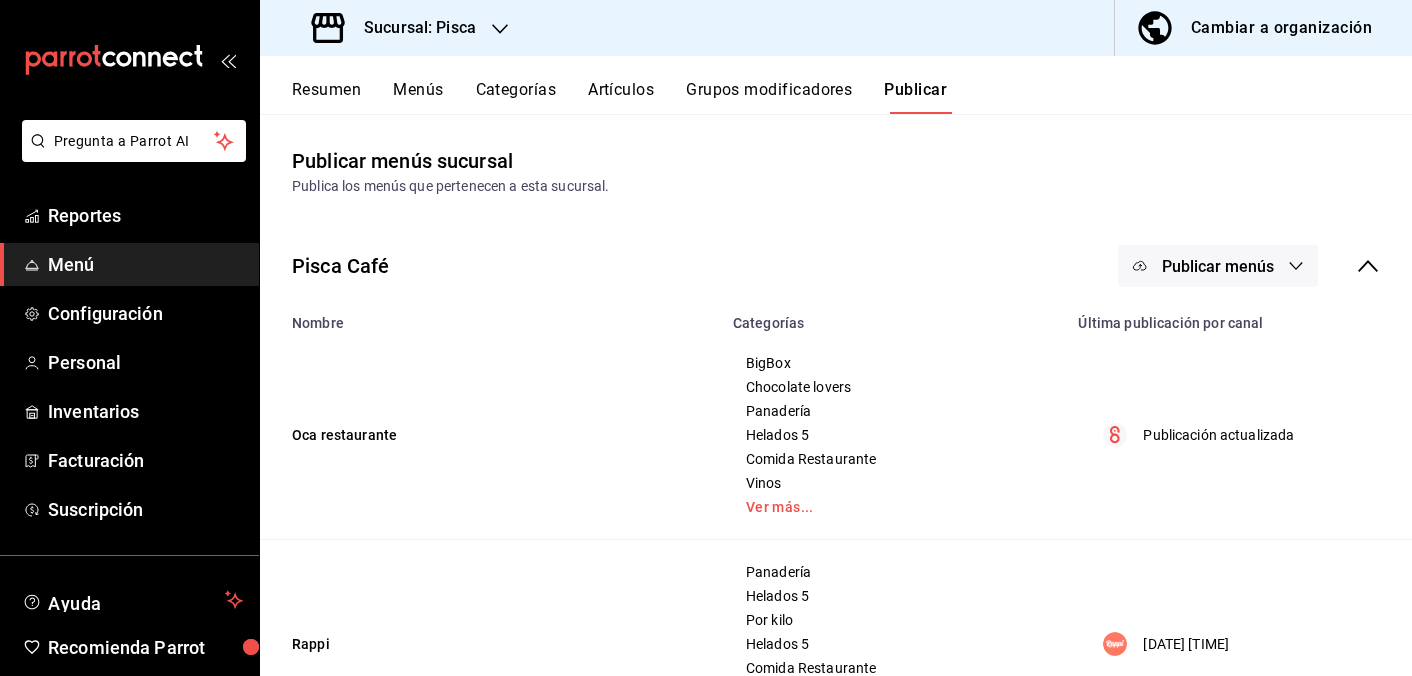 click on "Publicar menús" at bounding box center [1218, 266] 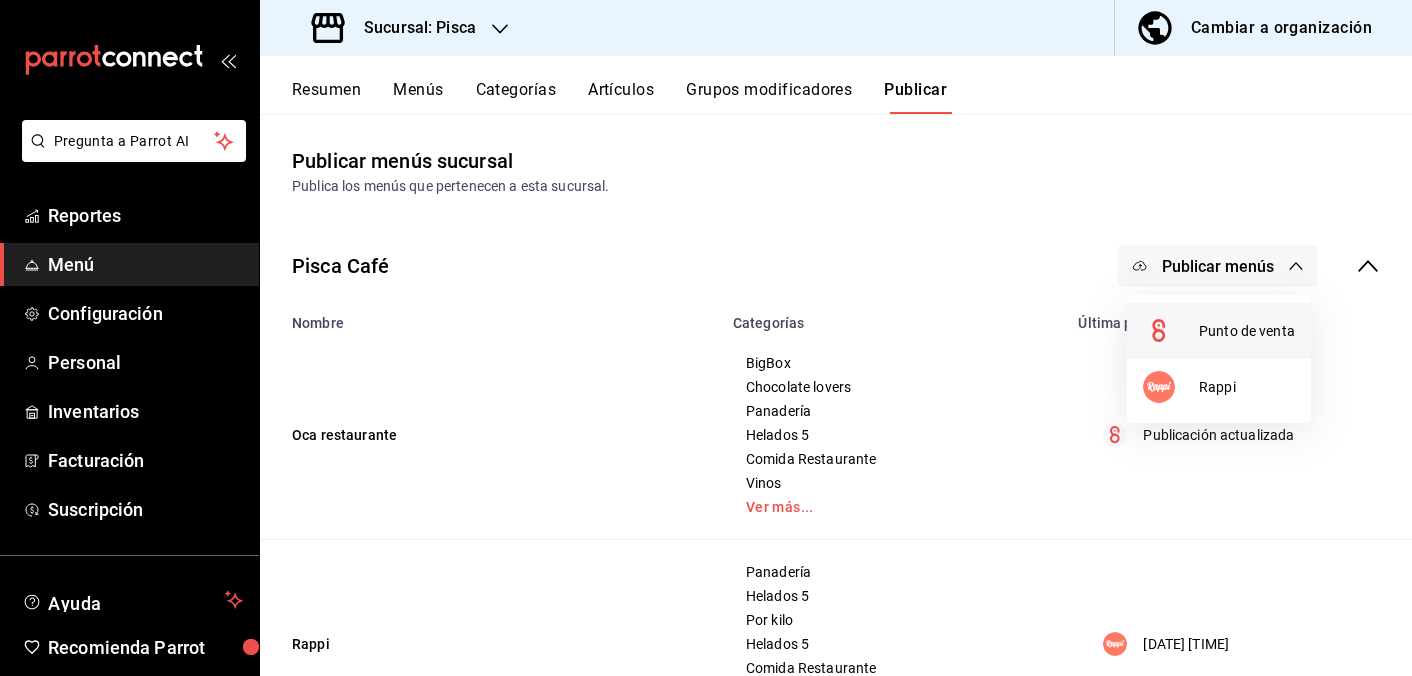 click on "Punto de venta" at bounding box center (1247, 331) 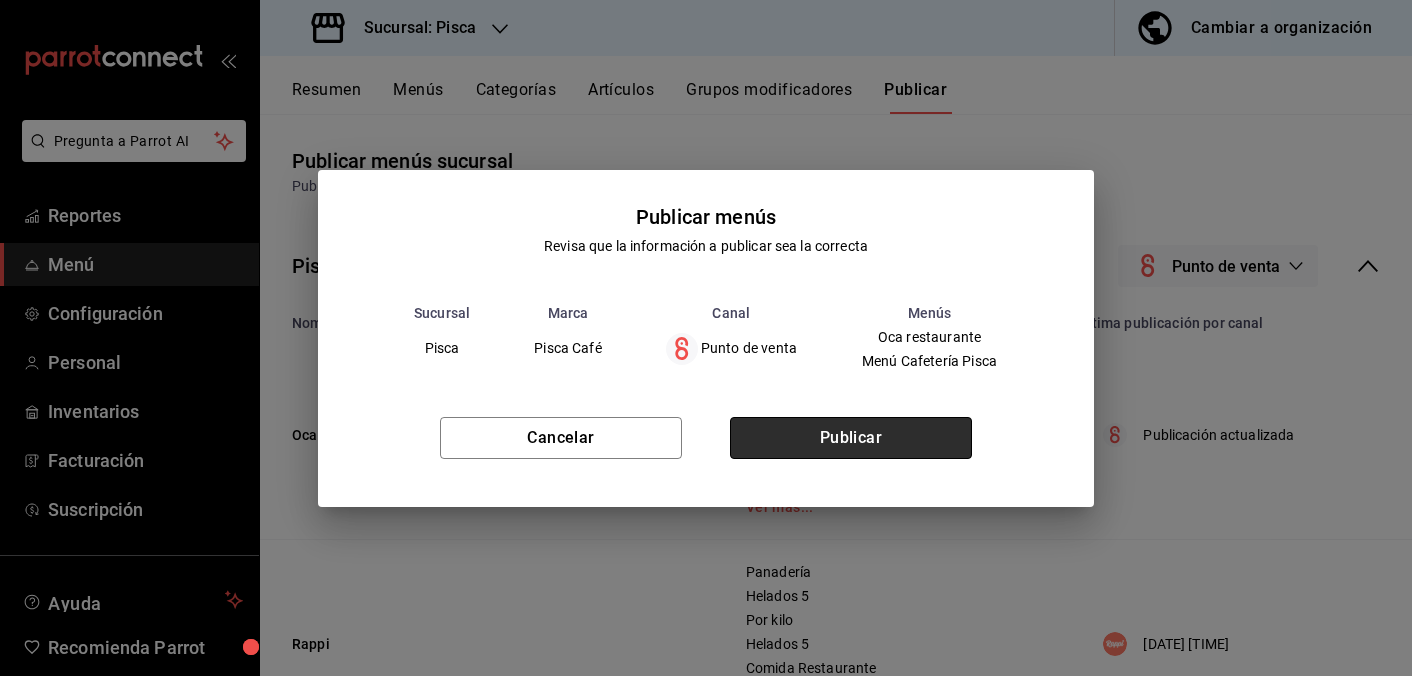 click on "Publicar" at bounding box center (851, 438) 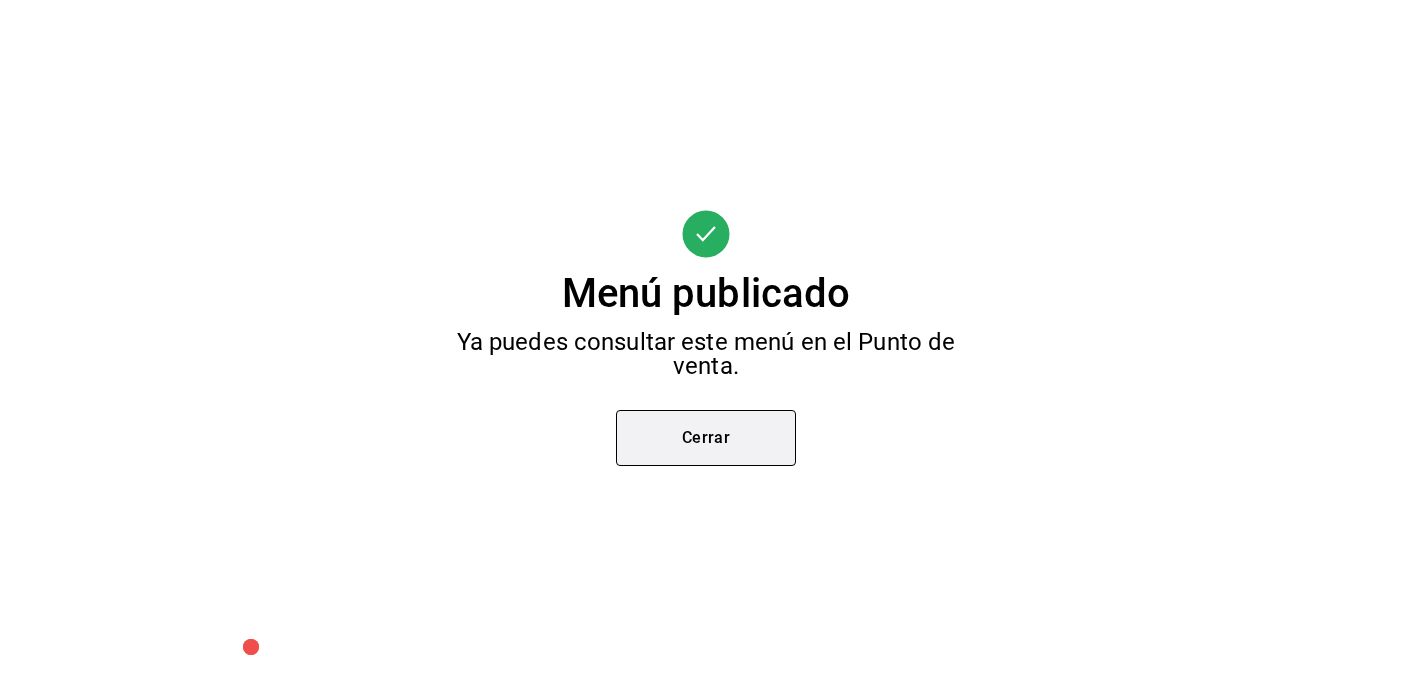 click on "Cerrar" at bounding box center [706, 438] 